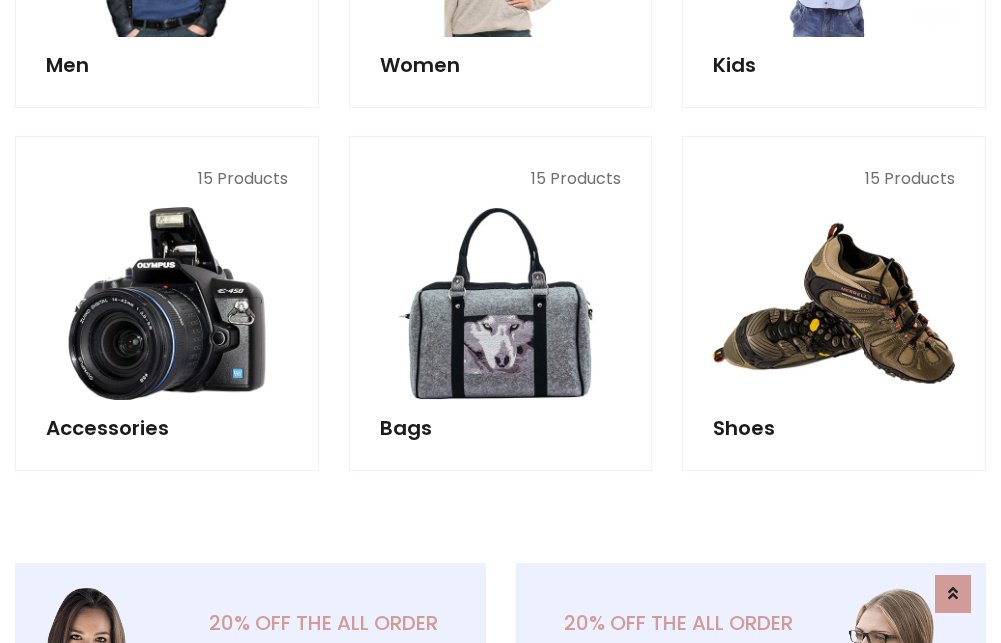 scroll, scrollTop: 853, scrollLeft: 0, axis: vertical 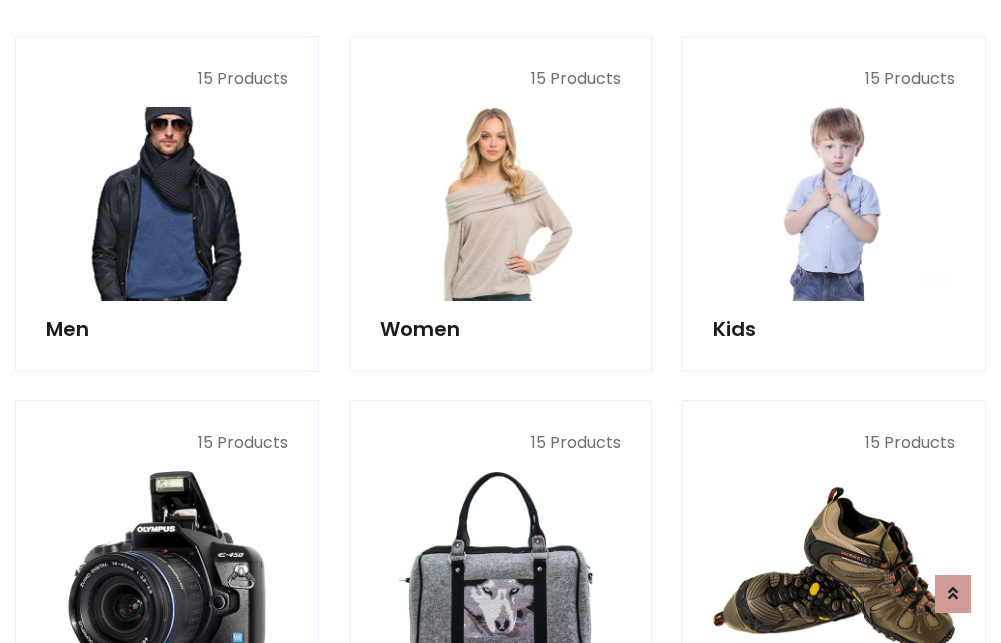 click at bounding box center [167, 204] 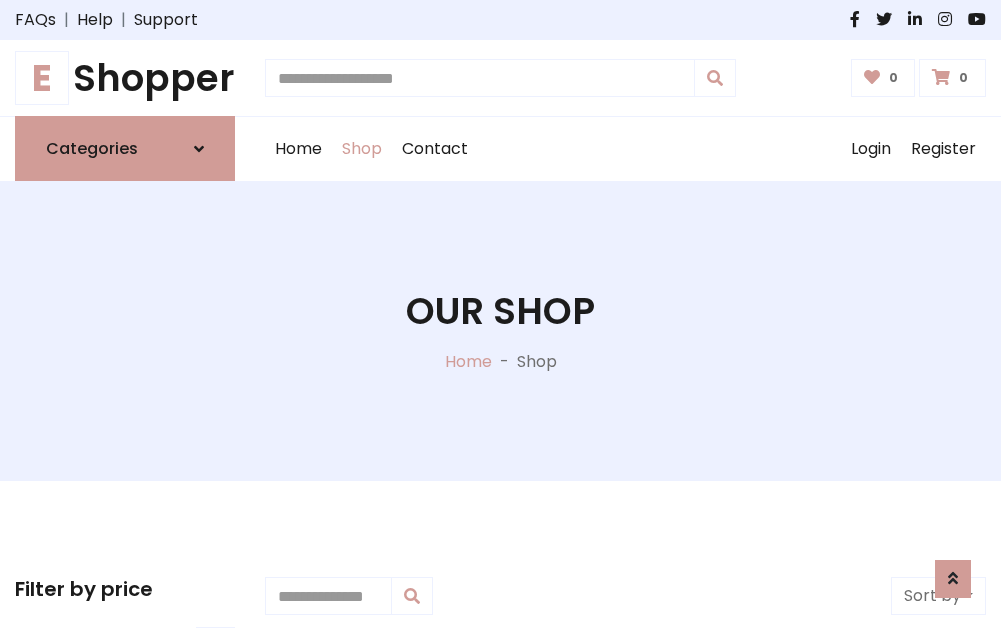scroll, scrollTop: 807, scrollLeft: 0, axis: vertical 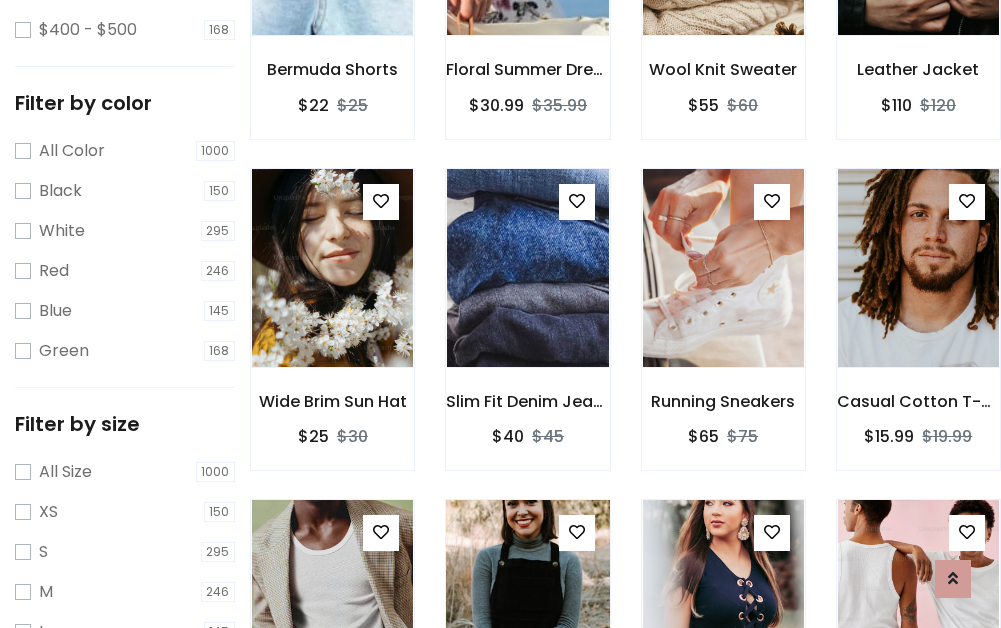 click at bounding box center (527, 599) 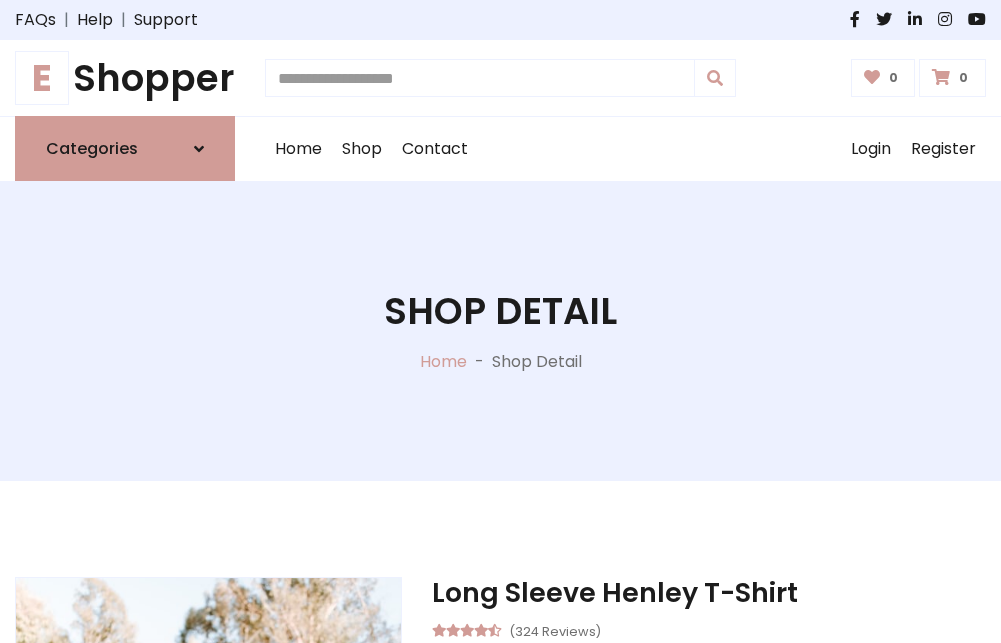 scroll, scrollTop: 0, scrollLeft: 0, axis: both 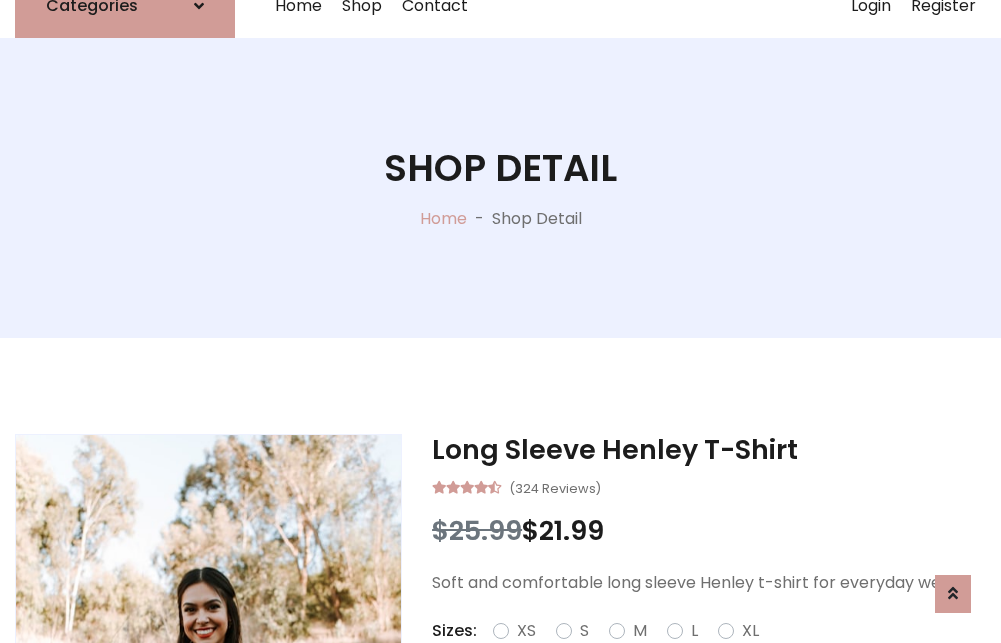 click on "Red" at bounding box center (722, 655) 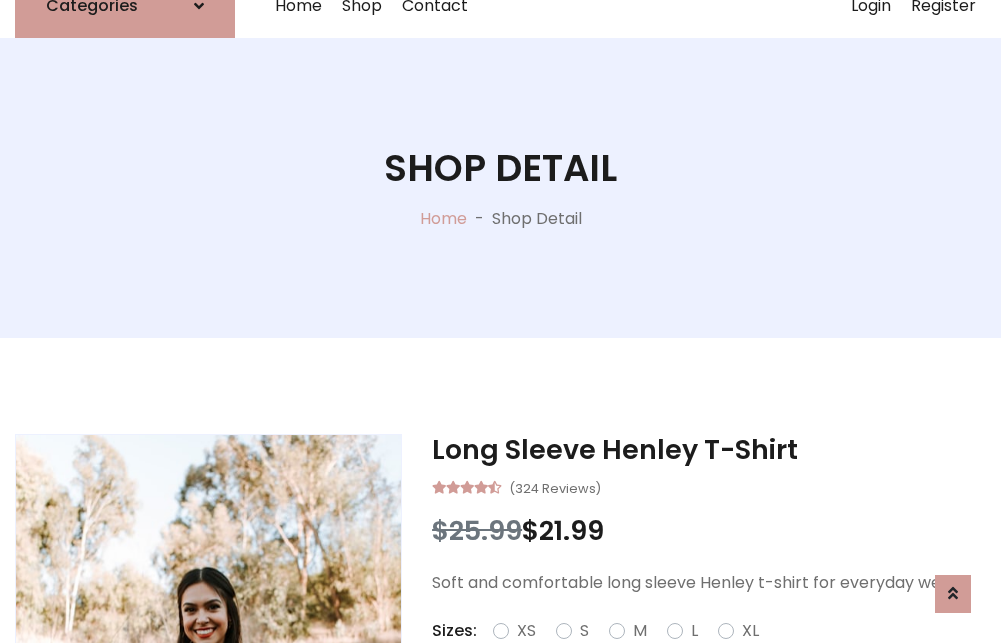 scroll, scrollTop: 167, scrollLeft: 0, axis: vertical 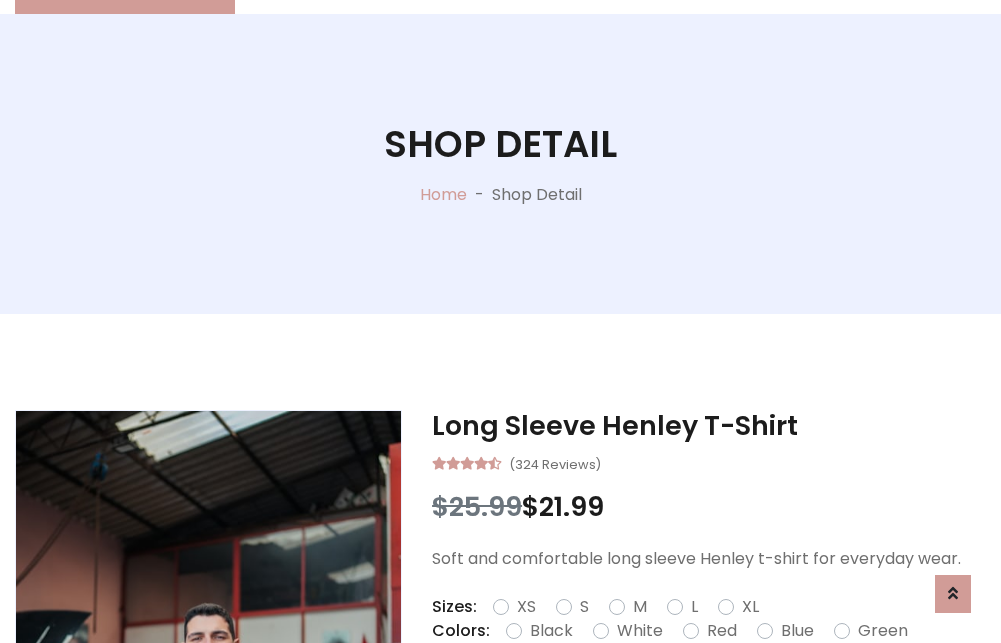 click on "Add To Cart" at bounding box center [653, 694] 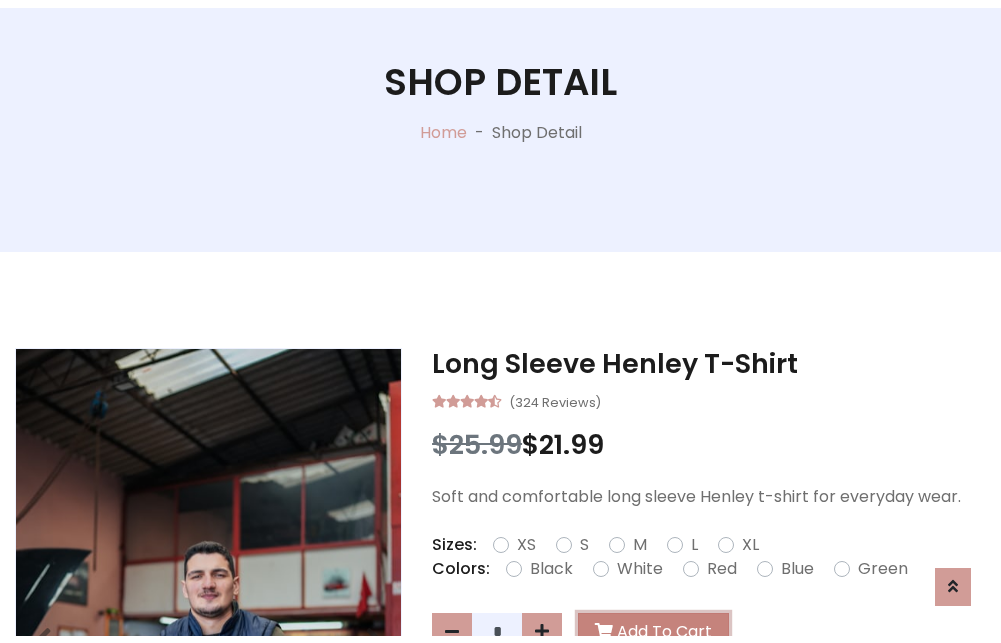 scroll, scrollTop: 0, scrollLeft: 0, axis: both 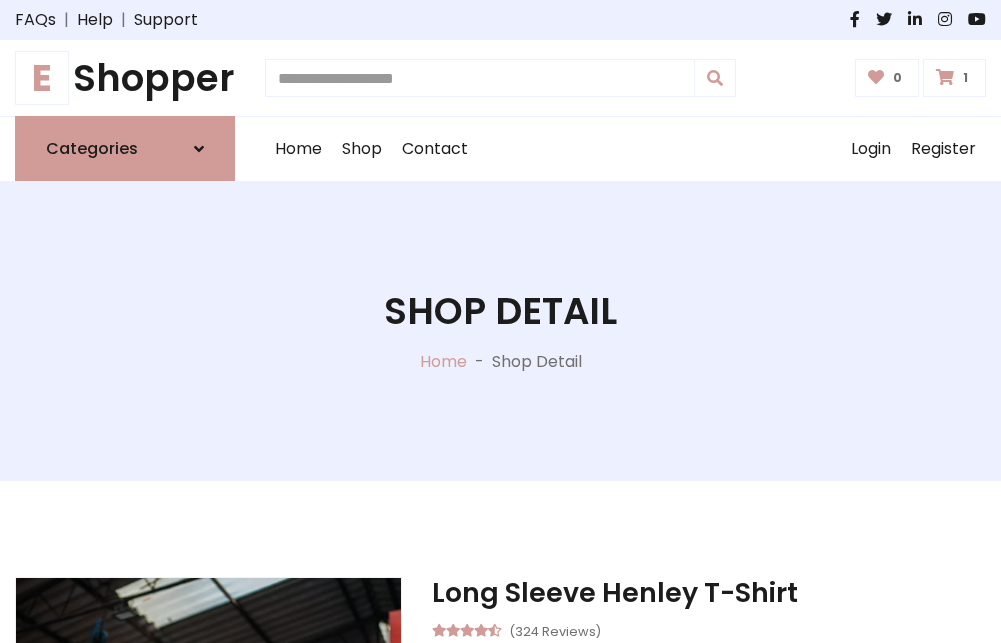 click at bounding box center [945, 77] 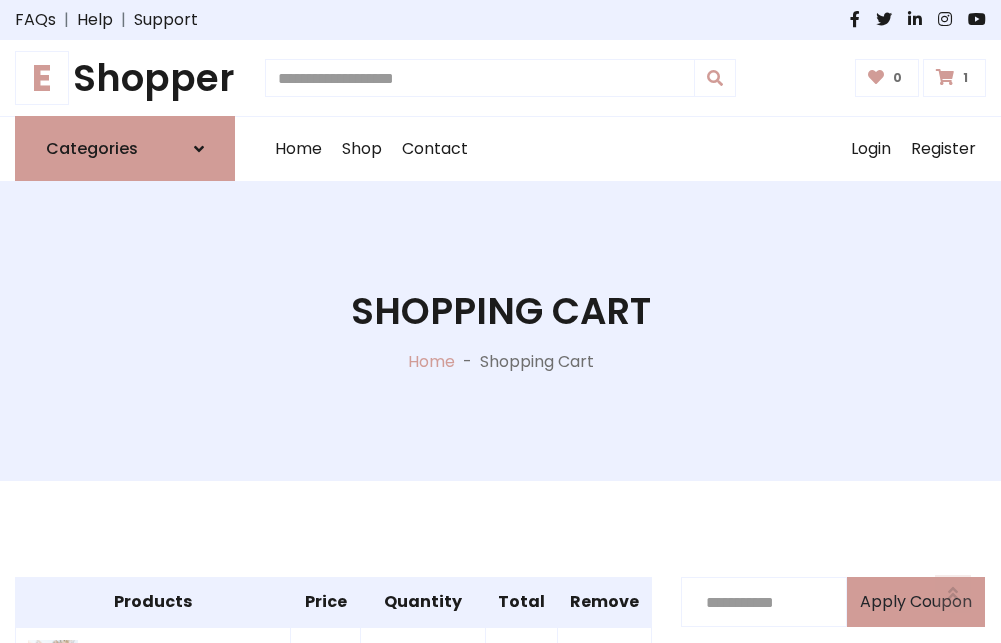 scroll, scrollTop: 474, scrollLeft: 0, axis: vertical 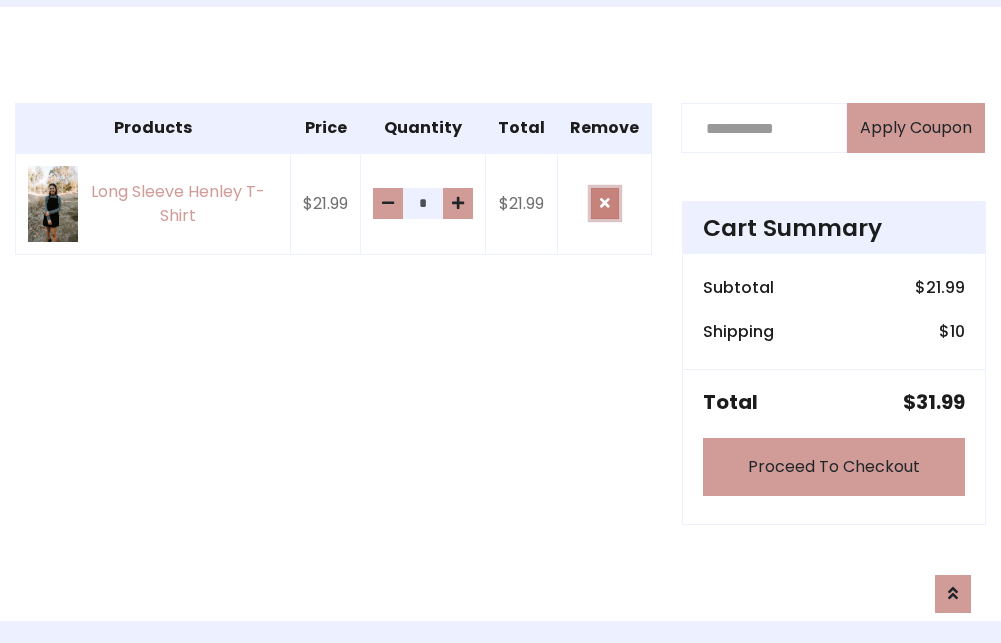 click at bounding box center (605, 203) 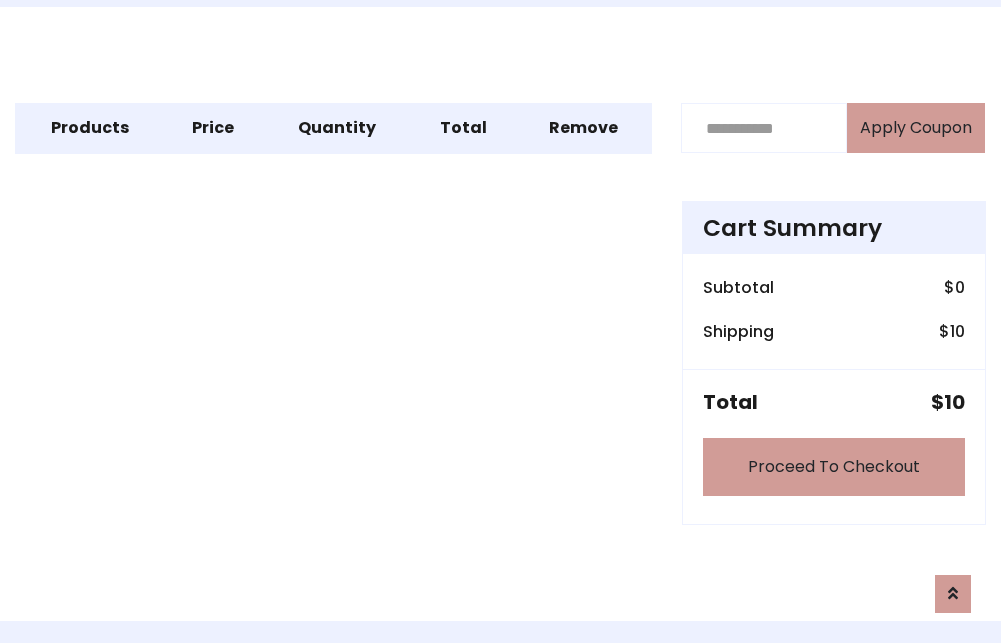 scroll, scrollTop: 247, scrollLeft: 0, axis: vertical 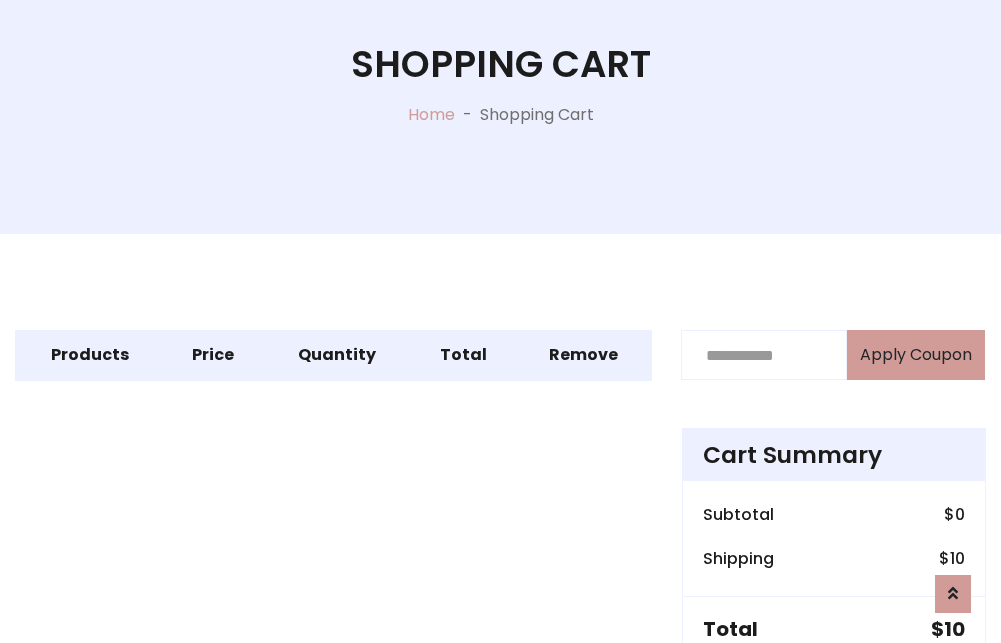 click on "Proceed To Checkout" at bounding box center (834, 694) 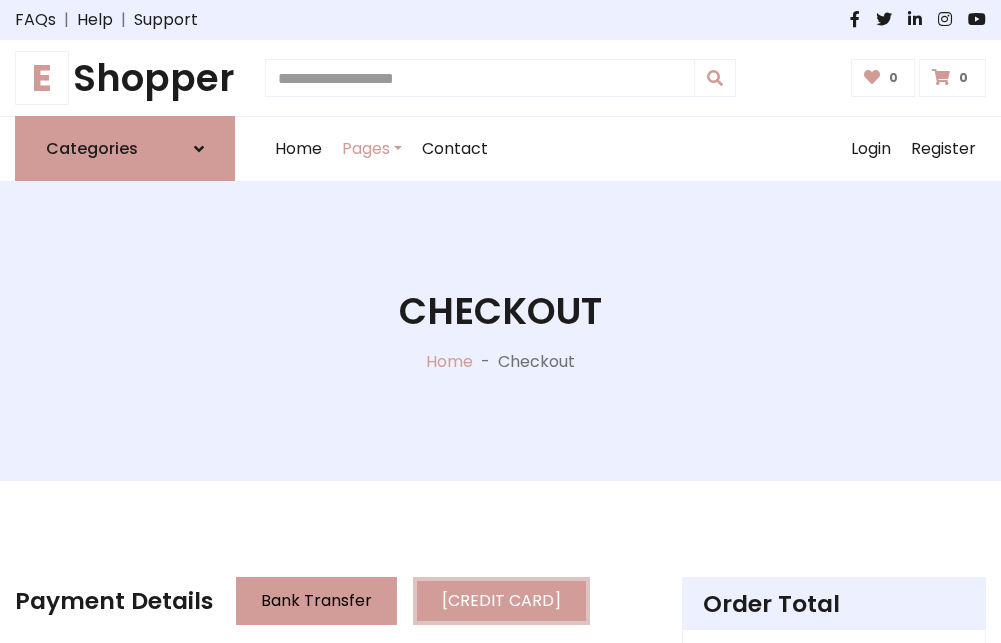 scroll, scrollTop: 137, scrollLeft: 0, axis: vertical 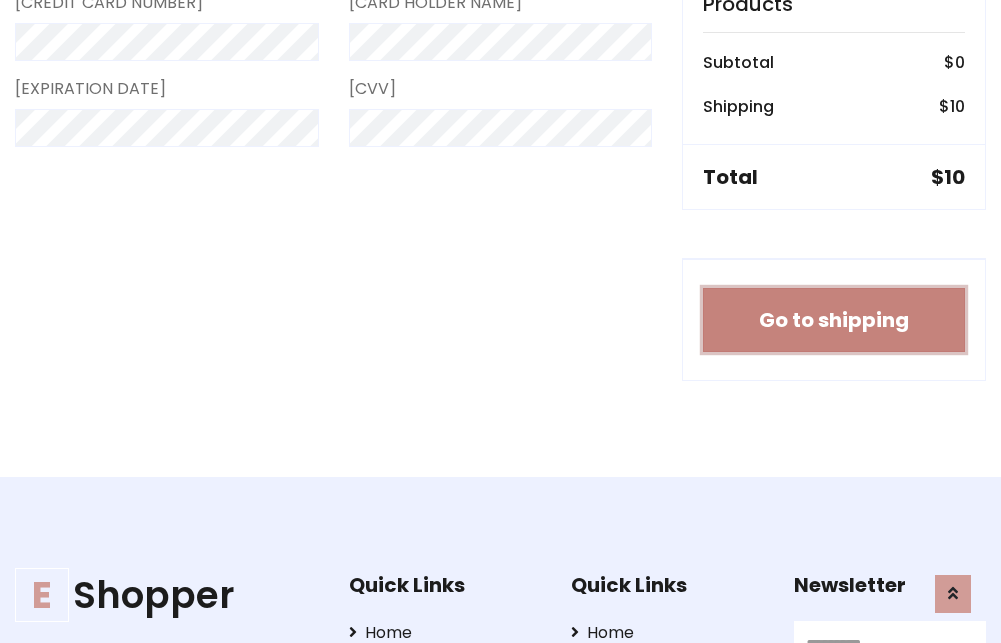 click on "Go to shipping" at bounding box center [834, 320] 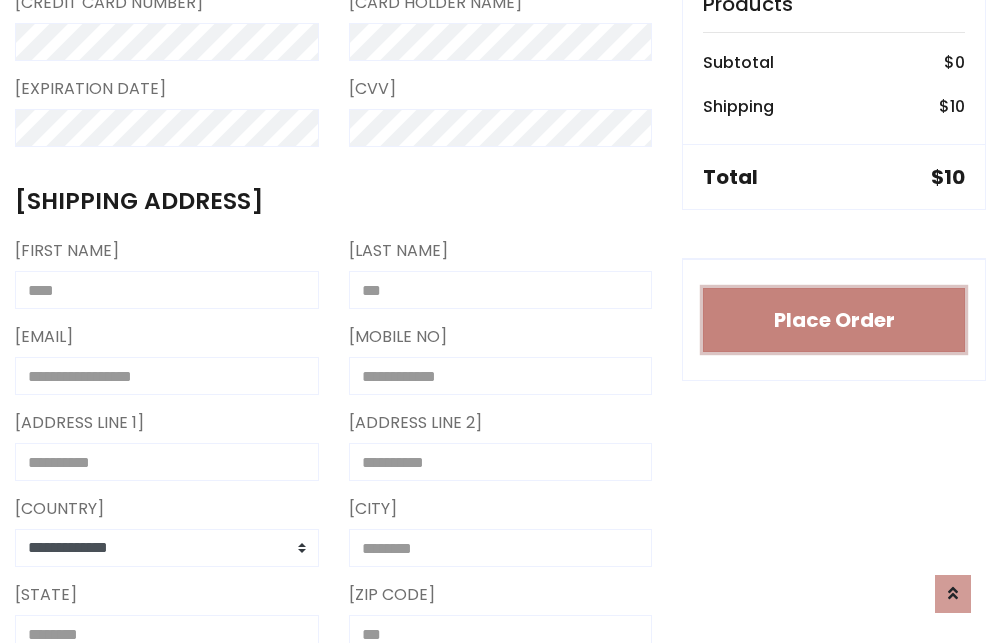 type 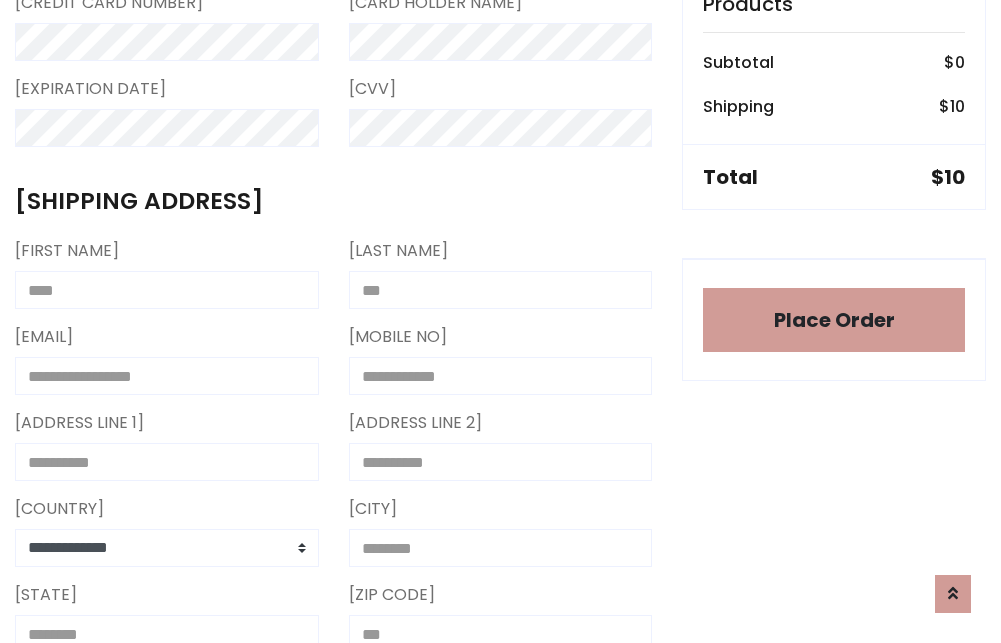 scroll, scrollTop: 1196, scrollLeft: 0, axis: vertical 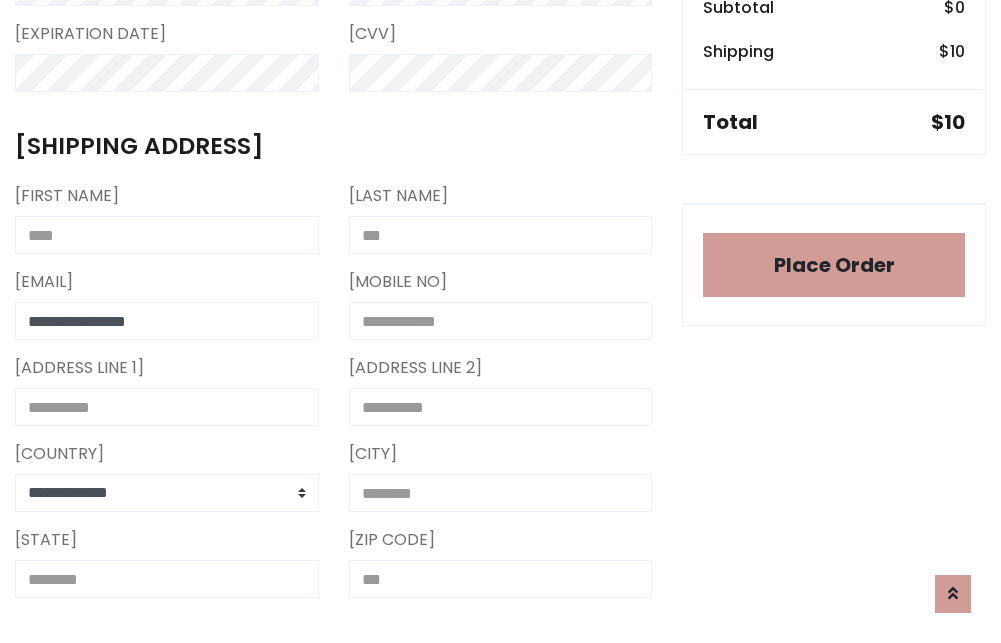 type on "**********" 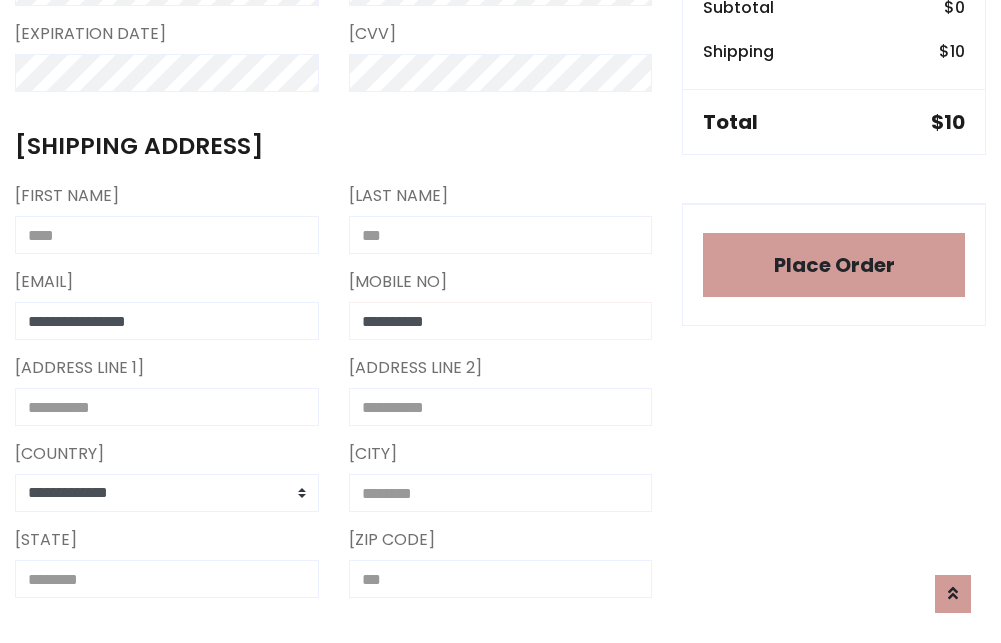 type on "**********" 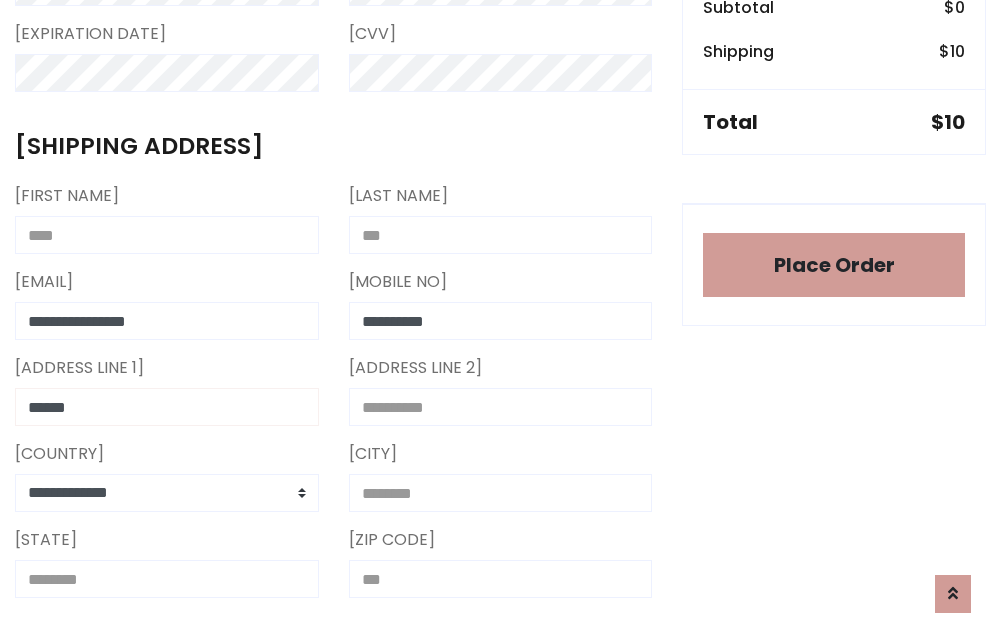 type on "******" 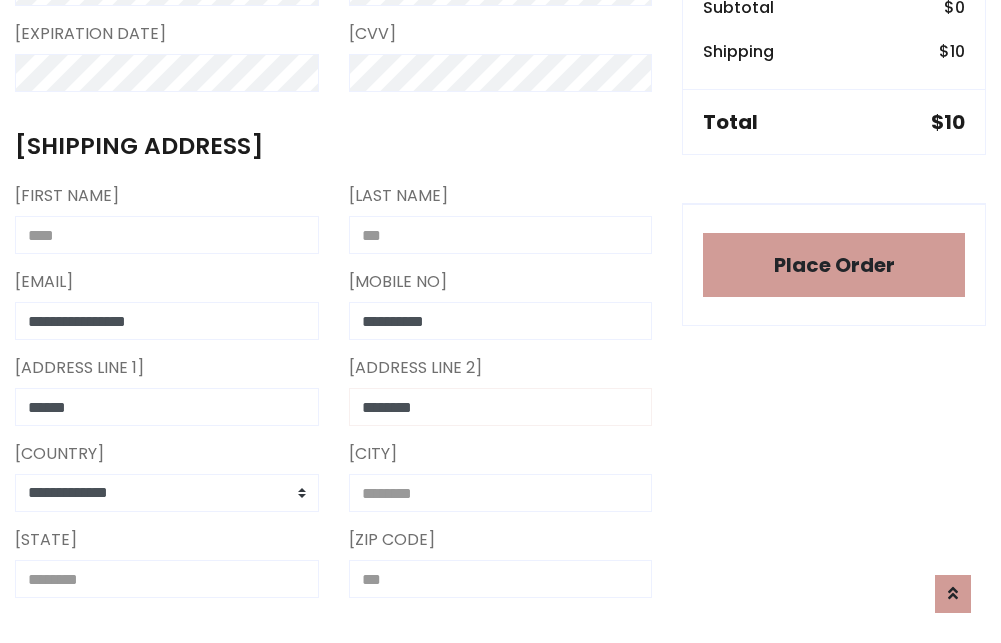type on "********" 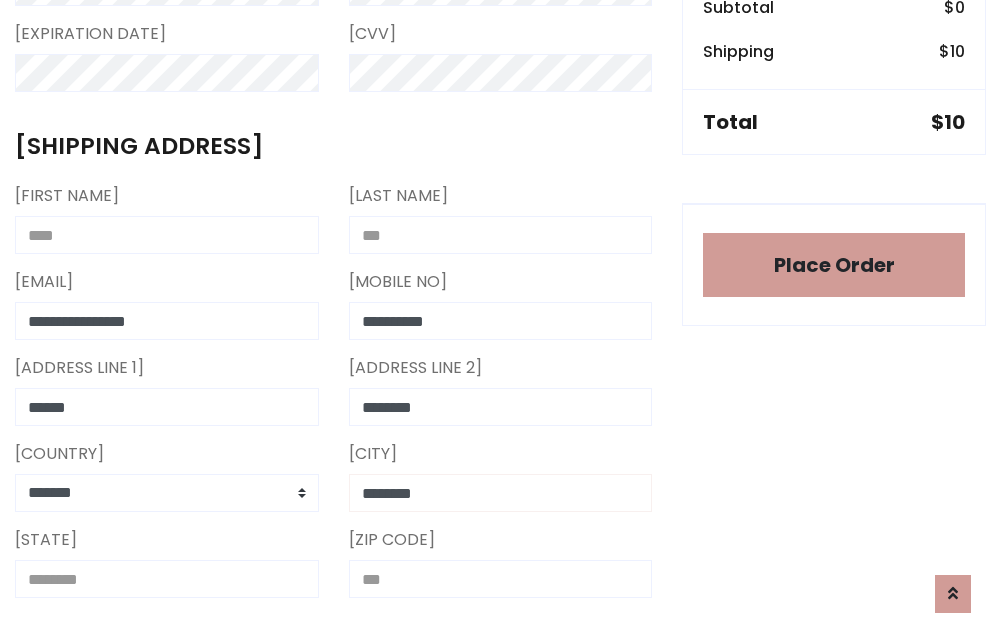 type on "********" 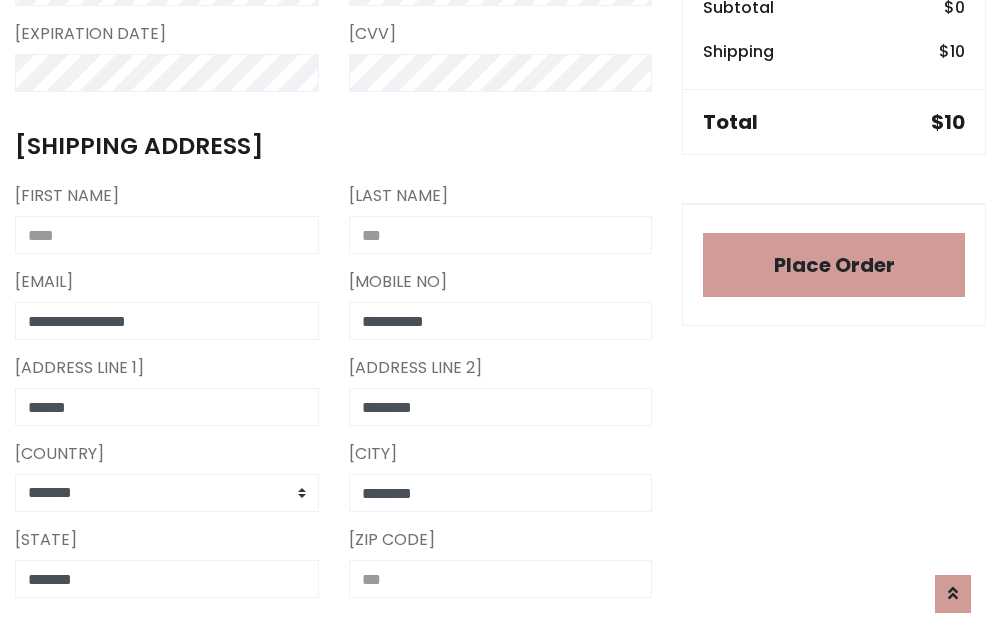 type on "*******" 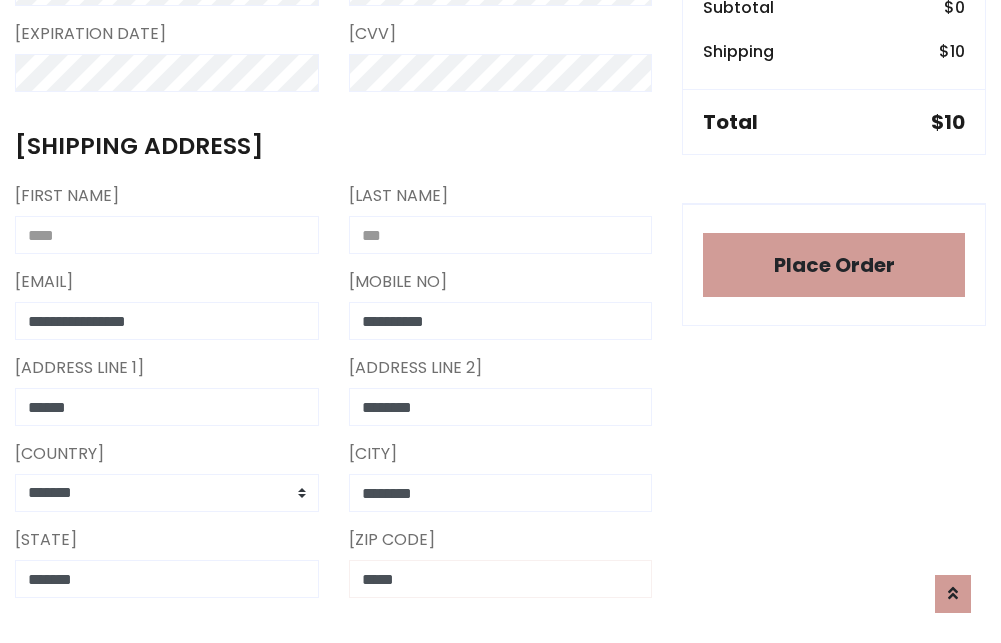 scroll, scrollTop: 403, scrollLeft: 0, axis: vertical 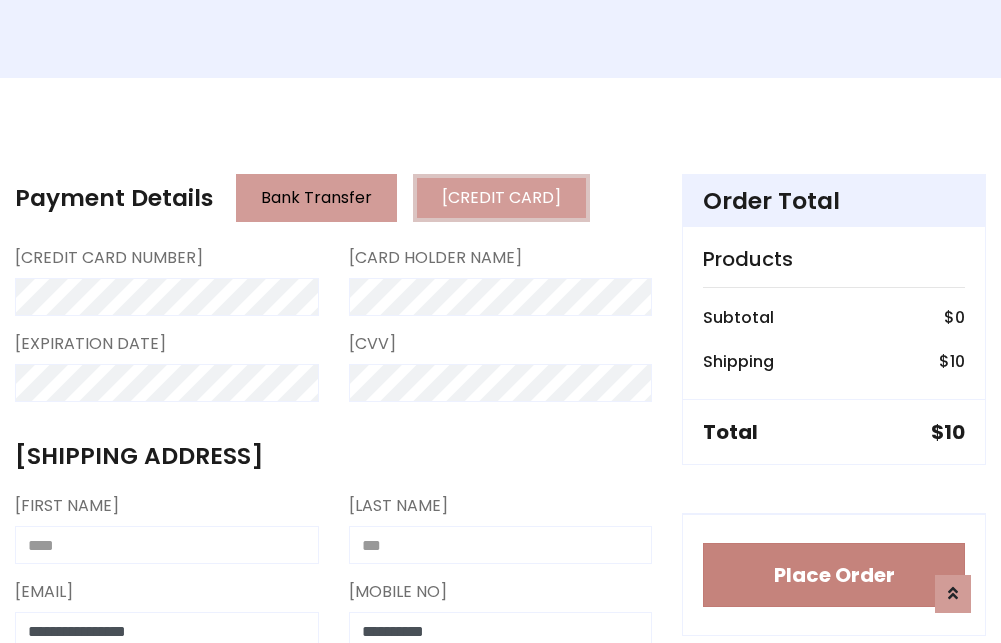 type on "*****" 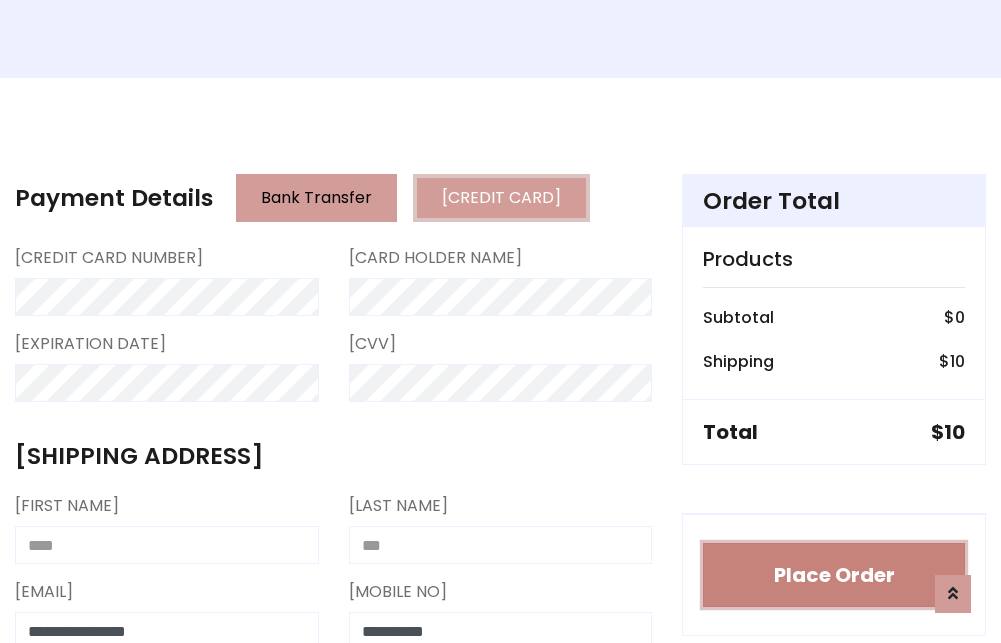 click on "Place Order" at bounding box center (834, 575) 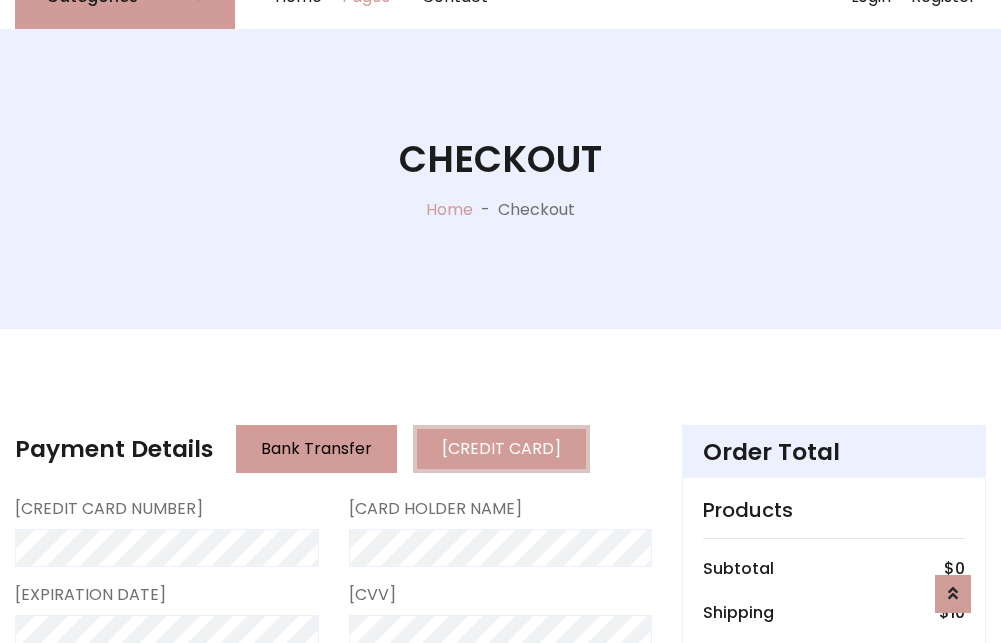 scroll, scrollTop: 0, scrollLeft: 0, axis: both 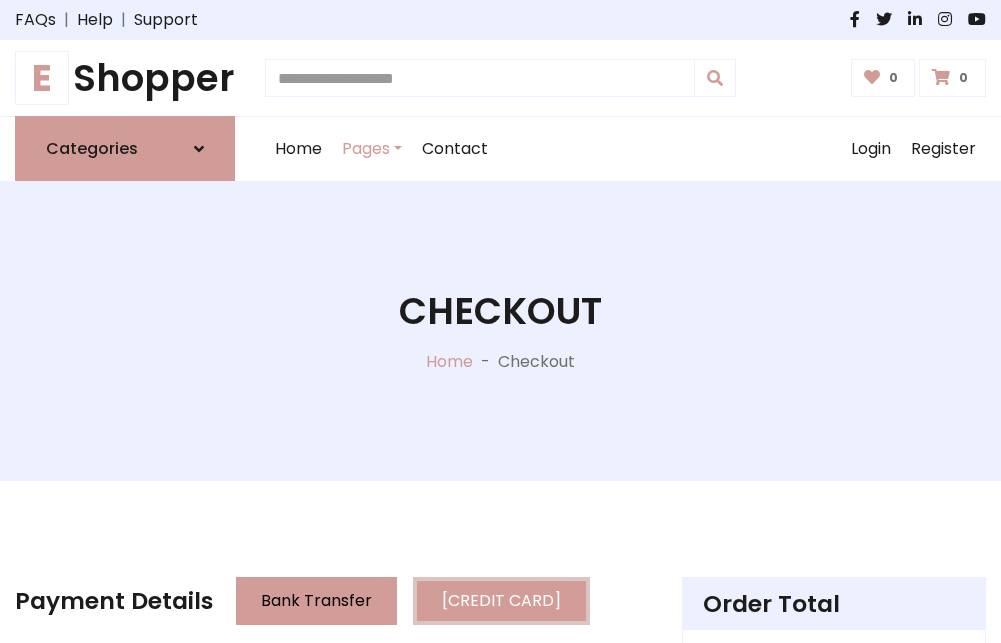 click on "E Shopper" at bounding box center [125, 78] 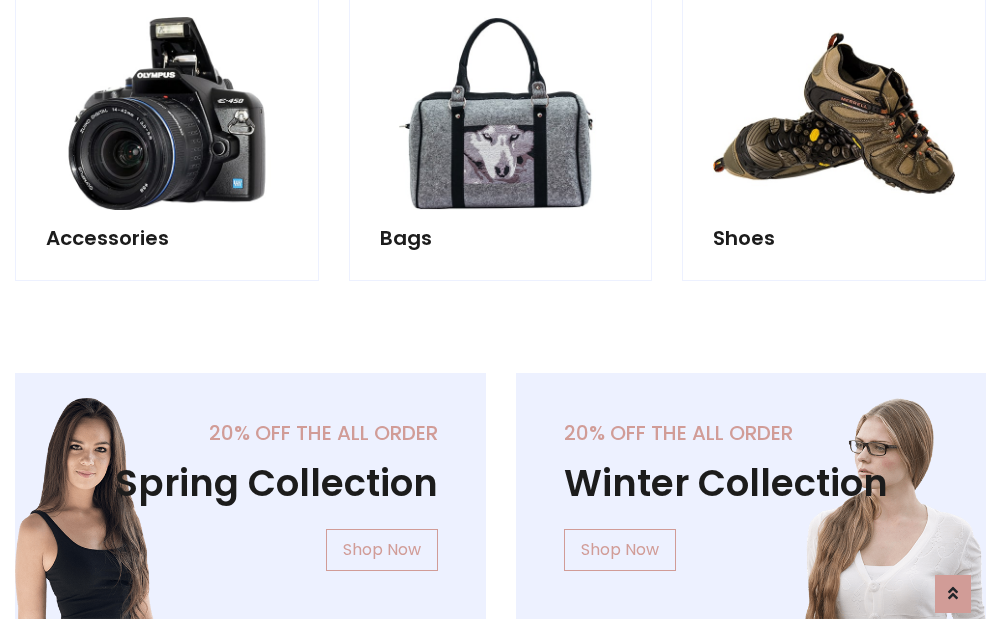scroll, scrollTop: 770, scrollLeft: 0, axis: vertical 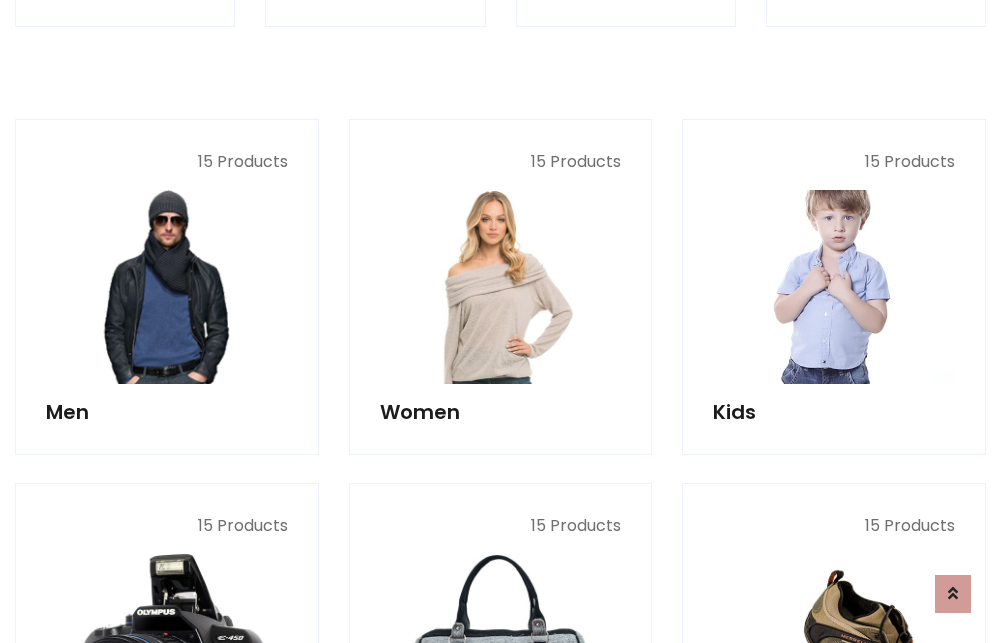 click at bounding box center (834, 287) 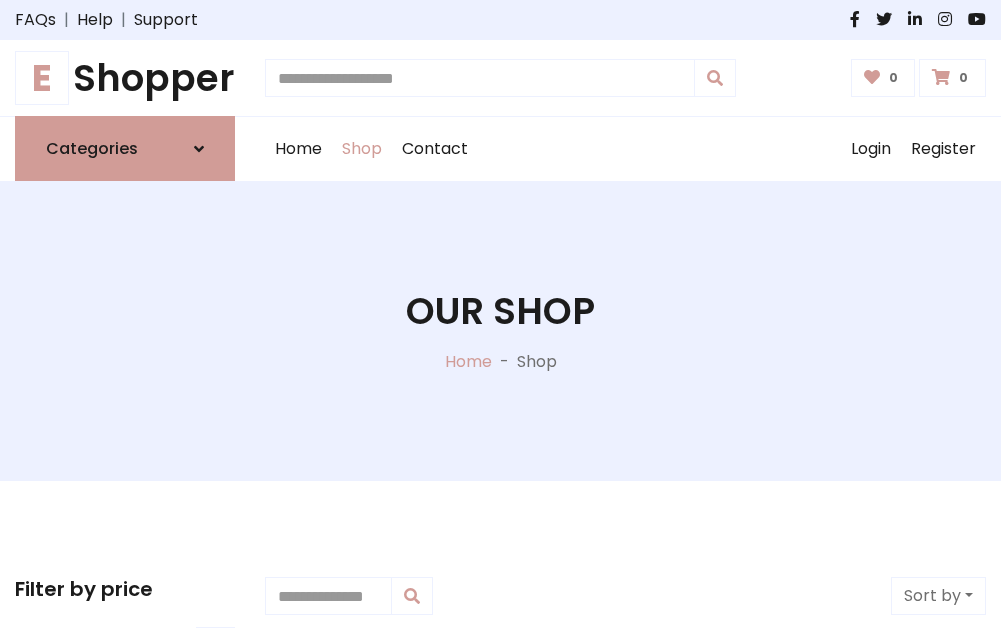 scroll, scrollTop: 549, scrollLeft: 0, axis: vertical 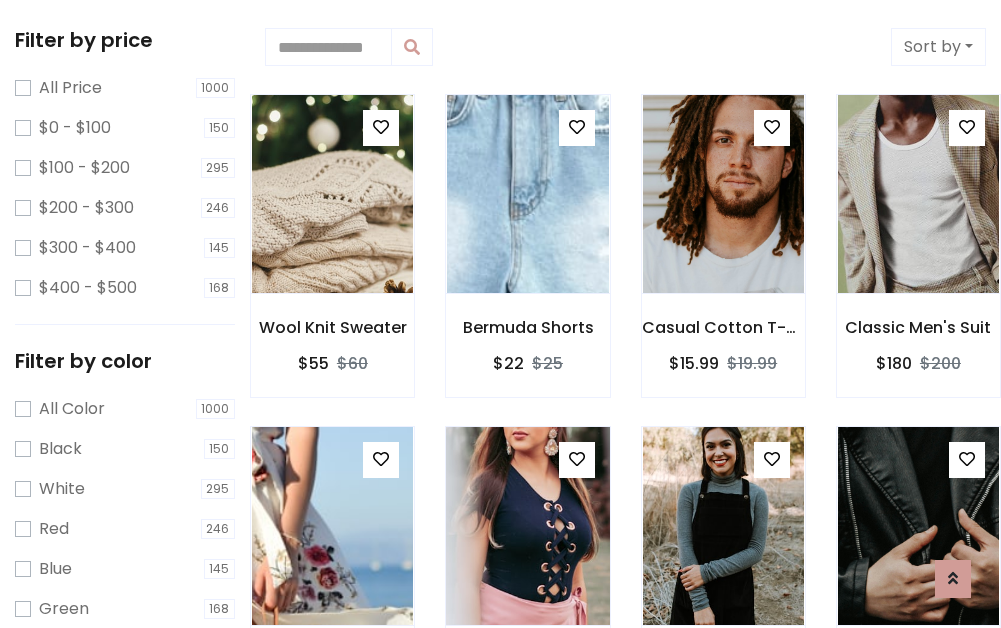 click at bounding box center [381, 127] 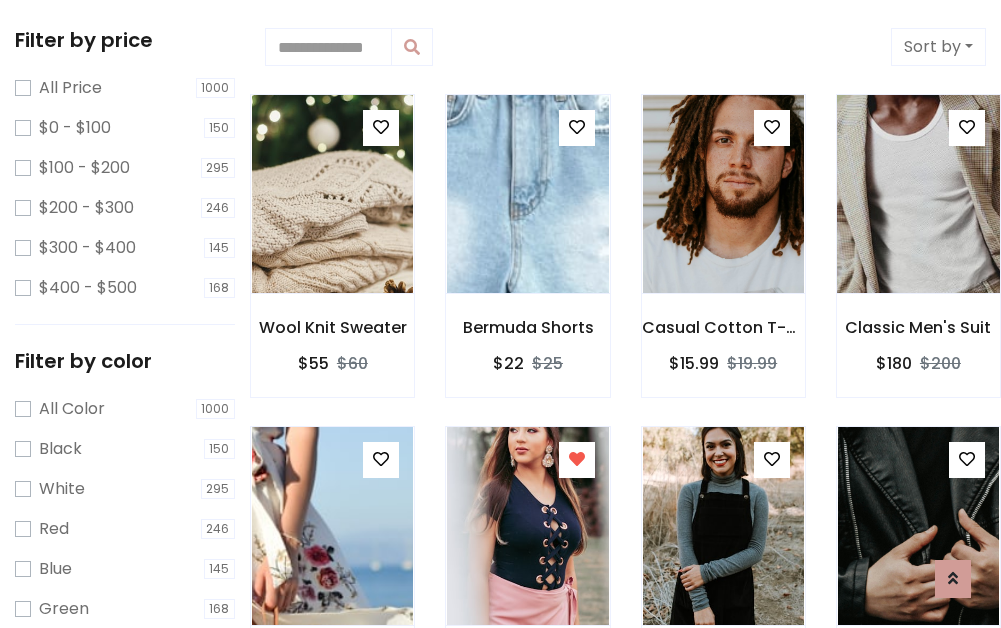 click at bounding box center (918, 194) 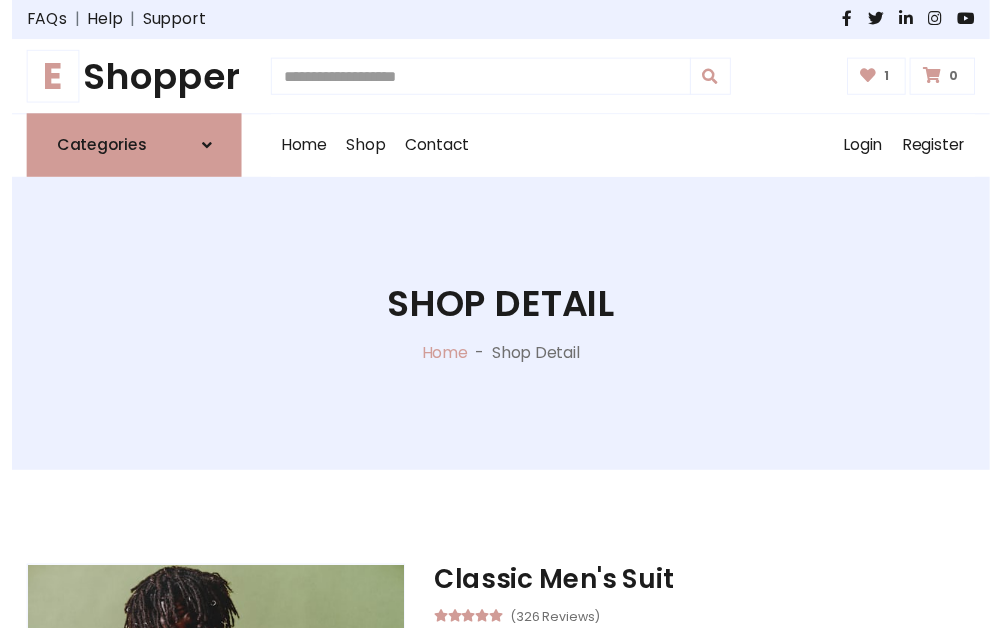 scroll, scrollTop: 262, scrollLeft: 0, axis: vertical 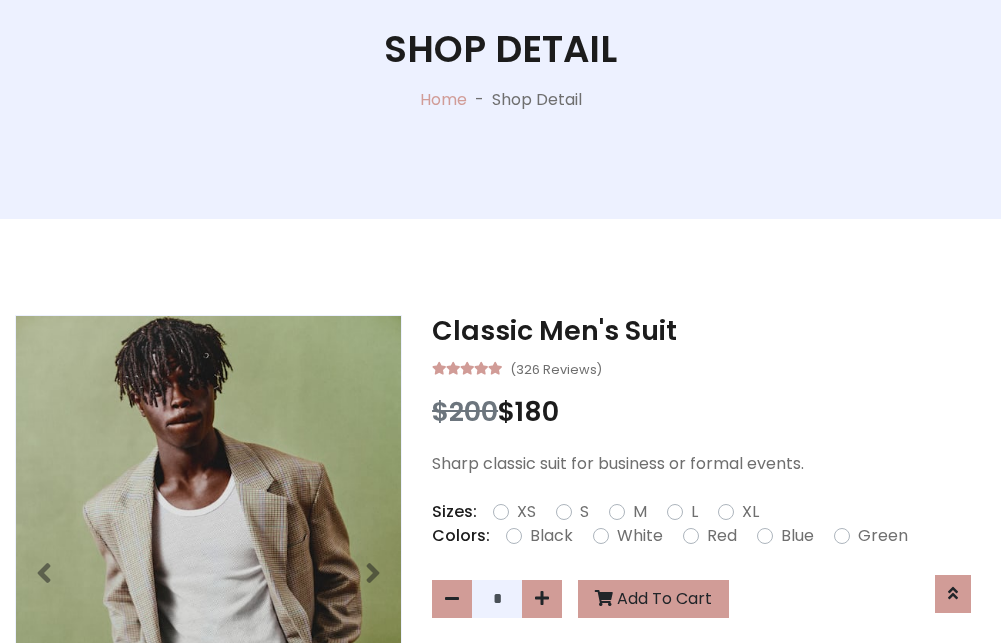 click on "XL" at bounding box center [750, 512] 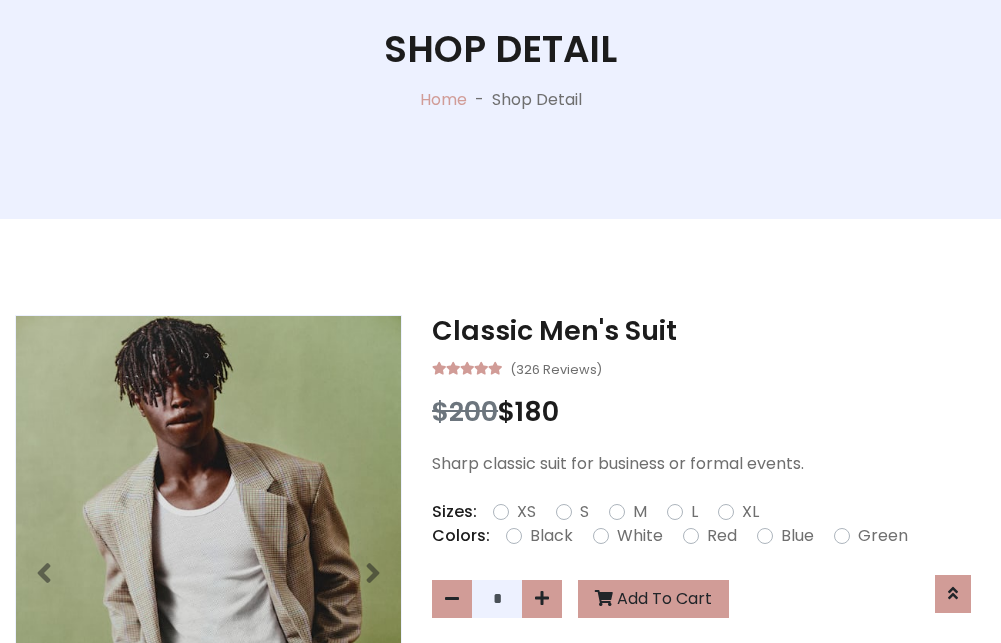 click on "Black" at bounding box center [551, 536] 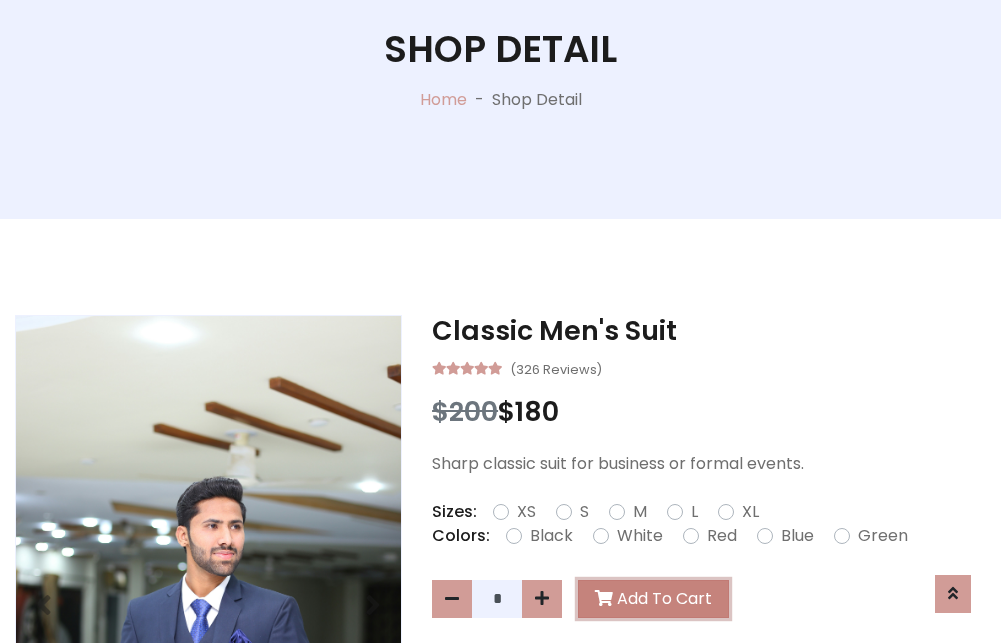click on "Add To Cart" at bounding box center (653, 599) 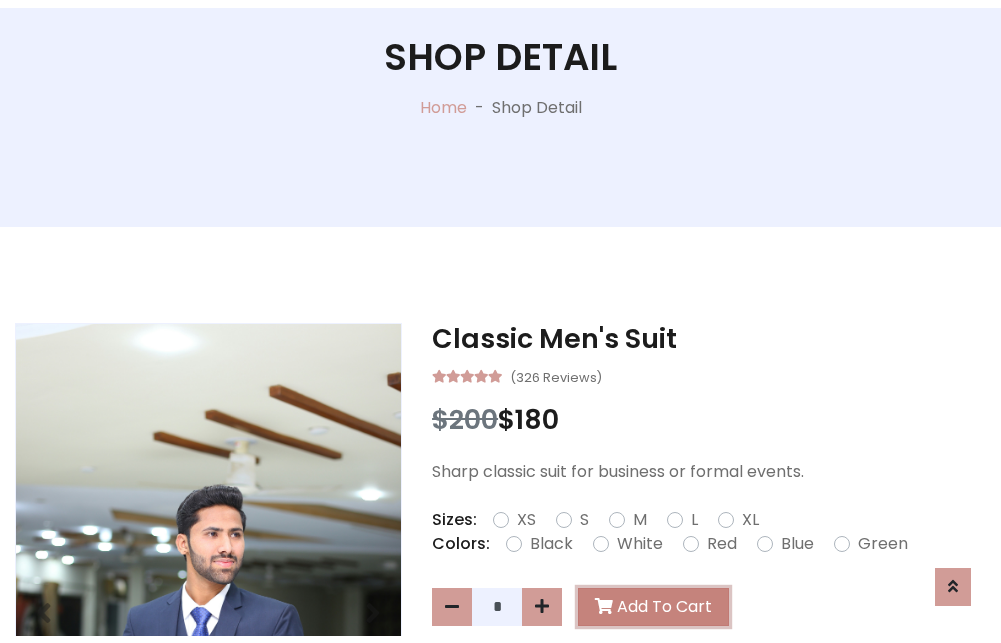 scroll, scrollTop: 0, scrollLeft: 0, axis: both 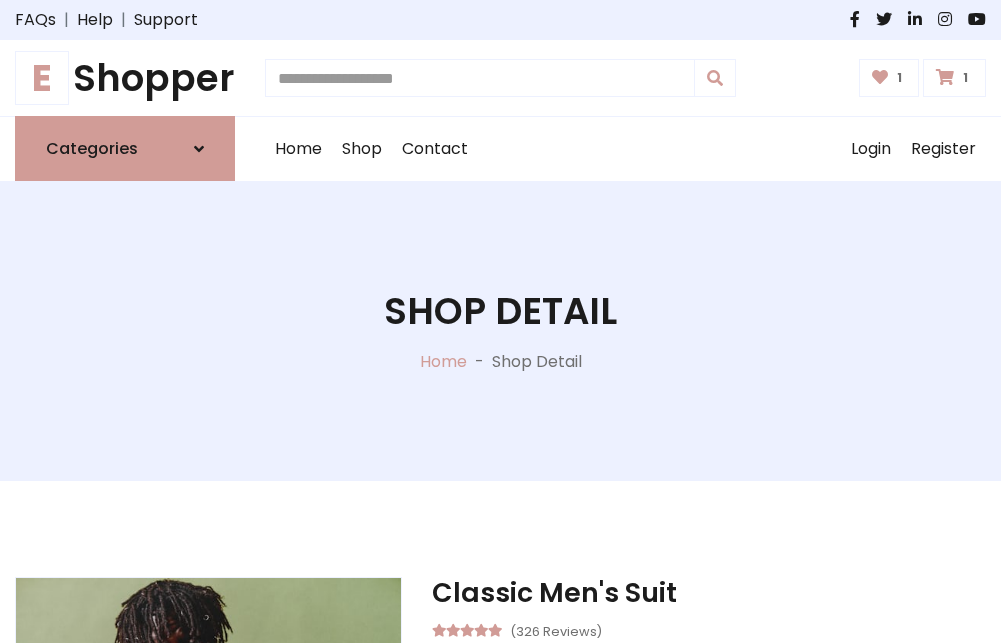 click at bounding box center (945, 77) 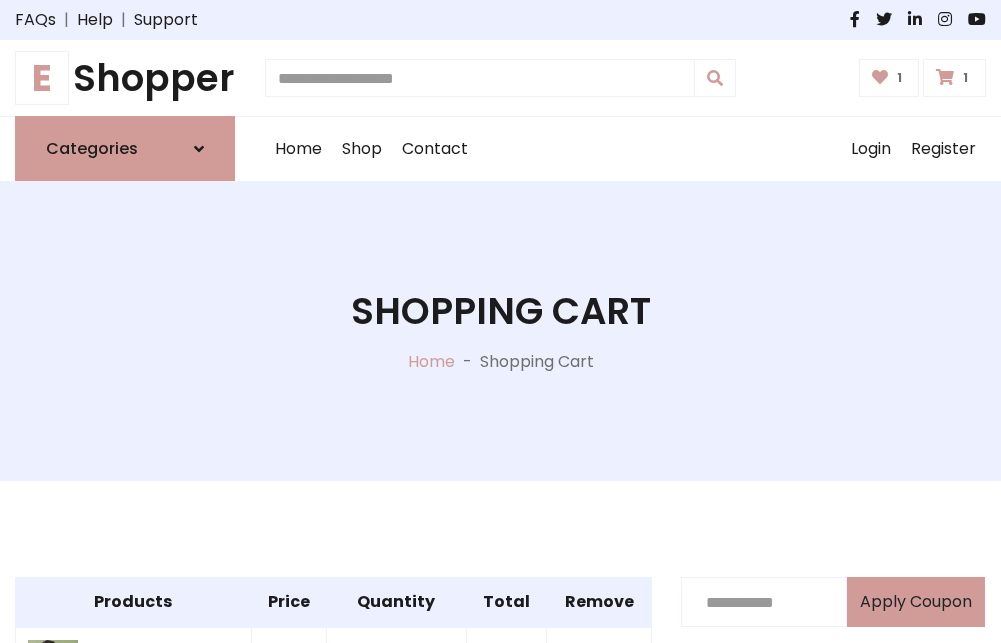 scroll, scrollTop: 570, scrollLeft: 0, axis: vertical 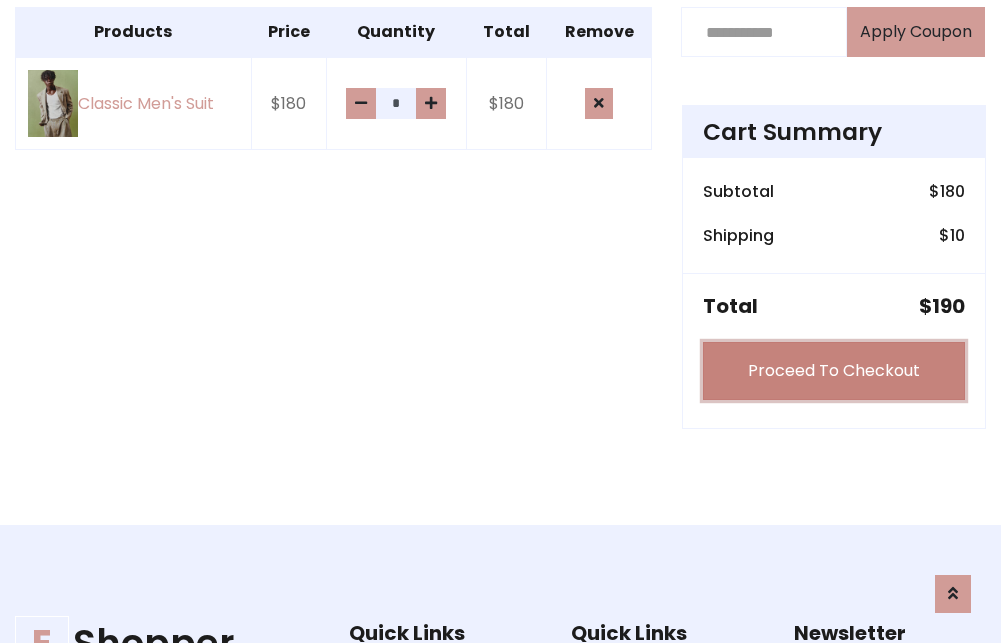 click on "Proceed To Checkout" at bounding box center (834, 371) 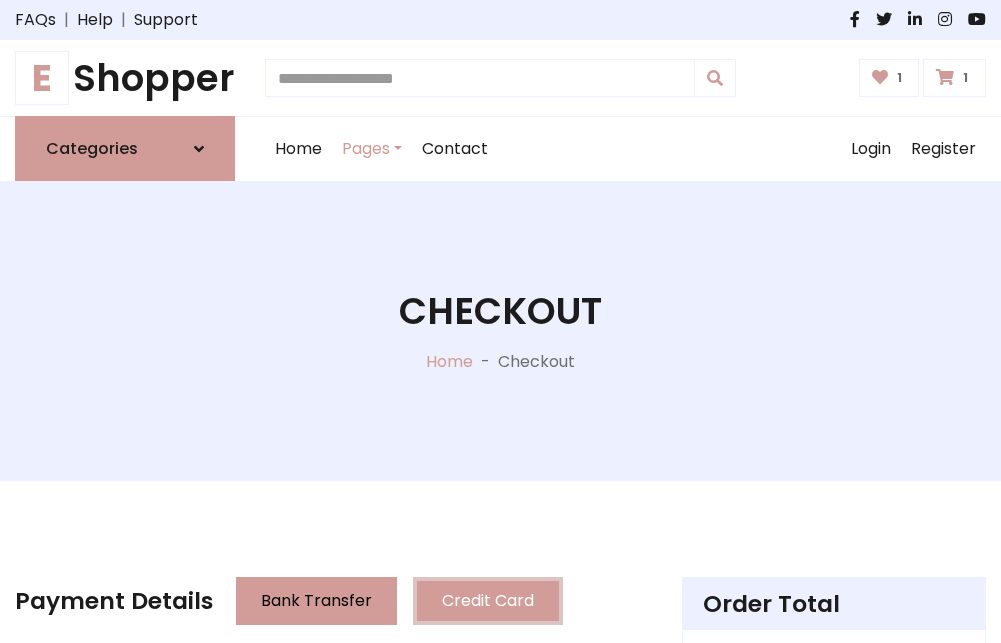 scroll, scrollTop: 201, scrollLeft: 0, axis: vertical 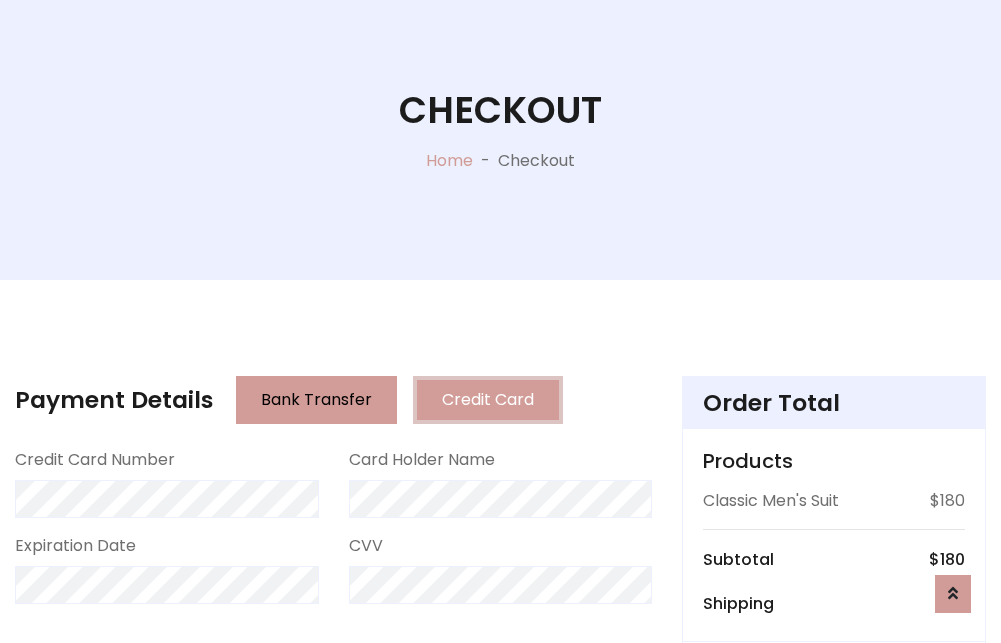 click on "Go to shipping" at bounding box center [834, 817] 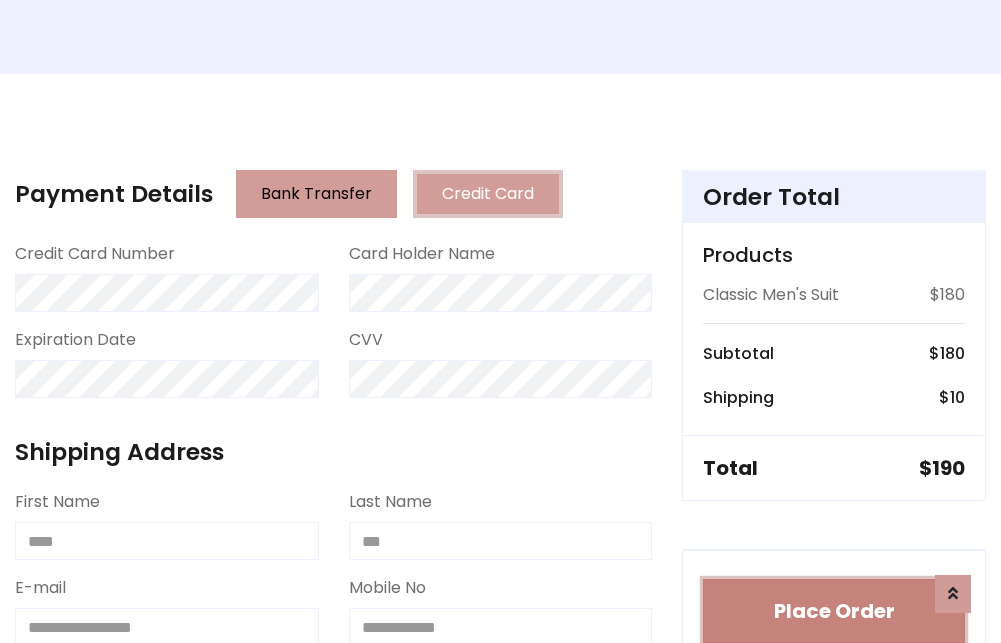 type 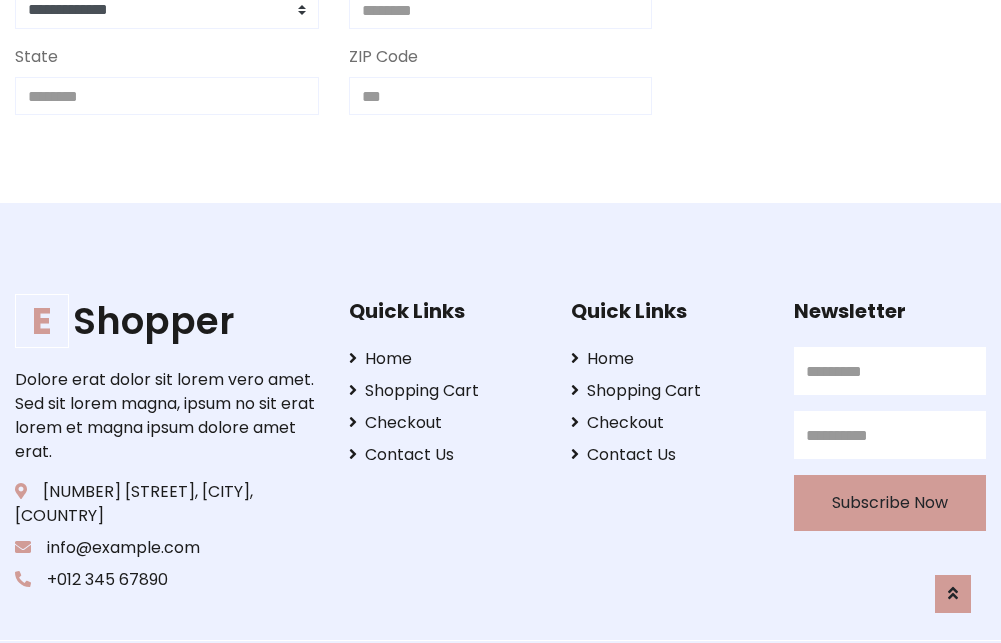 scroll, scrollTop: 713, scrollLeft: 0, axis: vertical 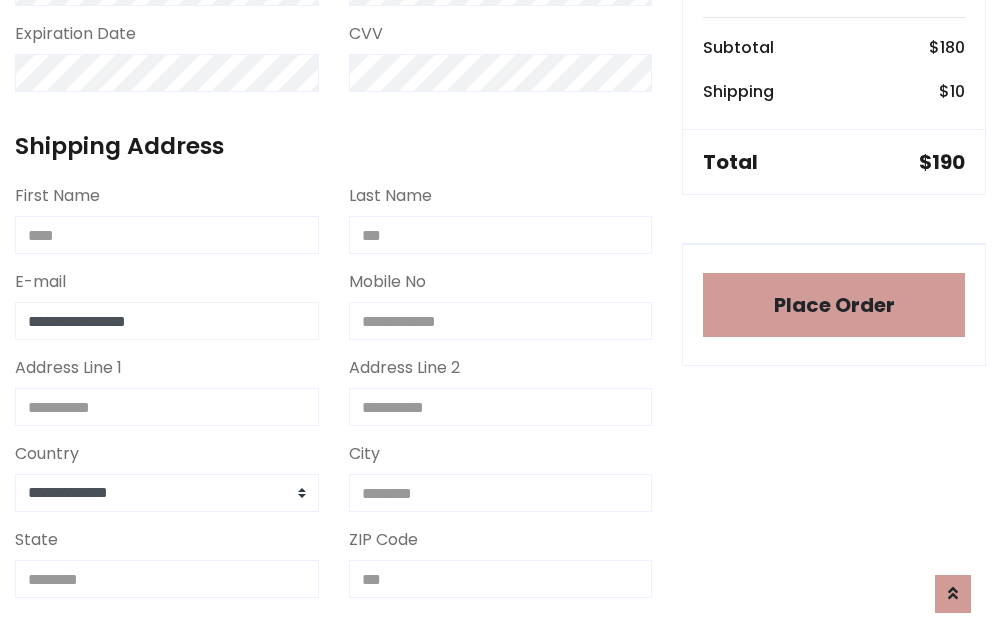 type on "**********" 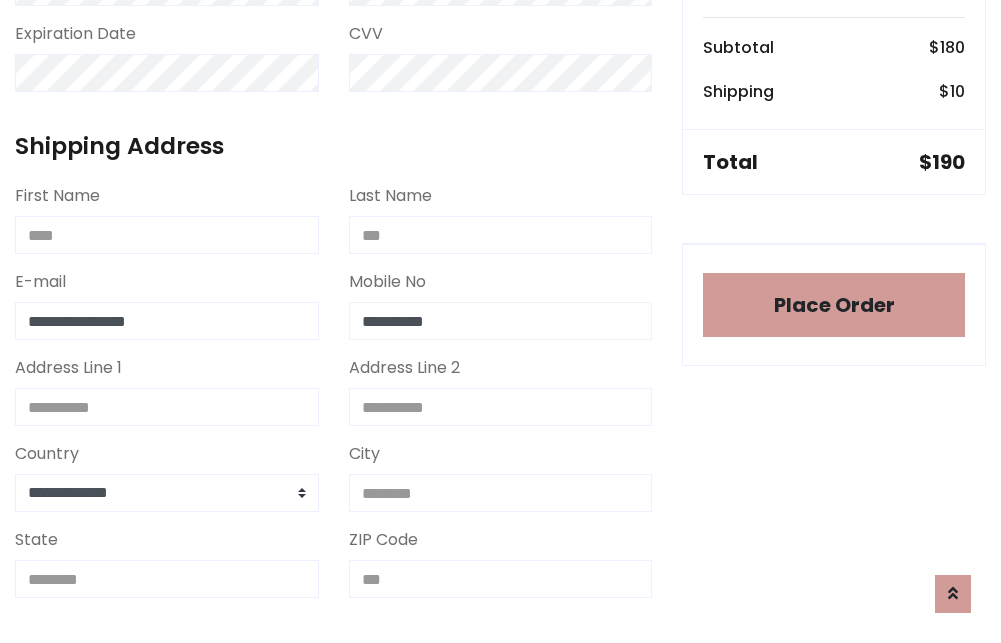 scroll, scrollTop: 573, scrollLeft: 0, axis: vertical 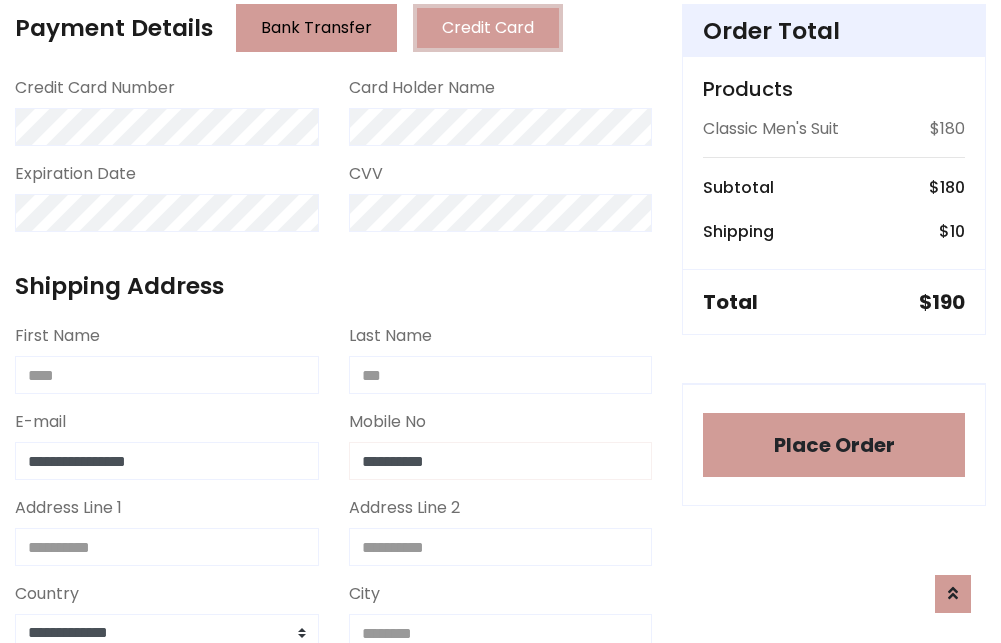 type on "**********" 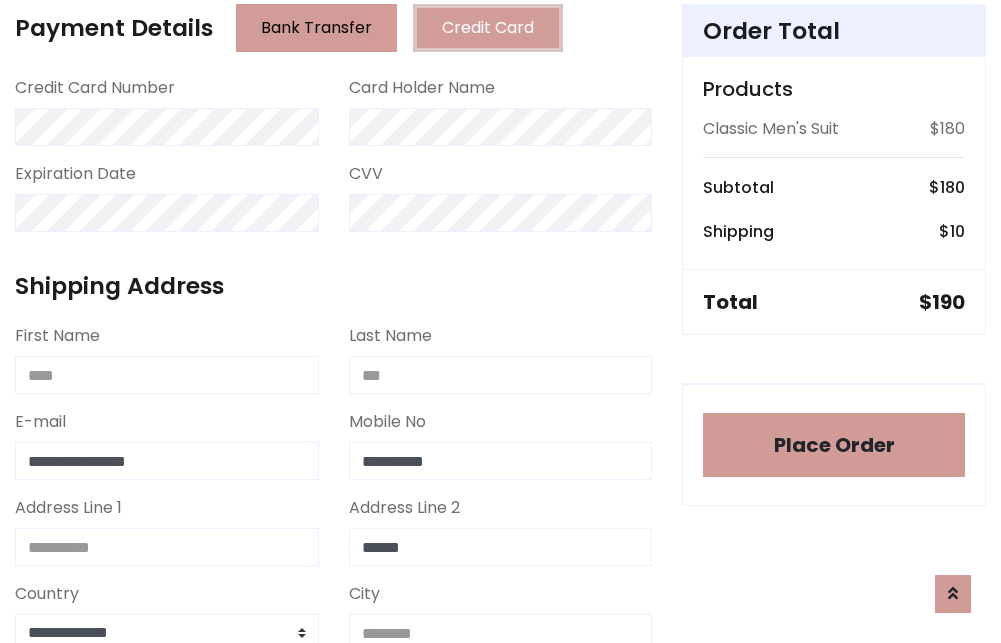 type on "******" 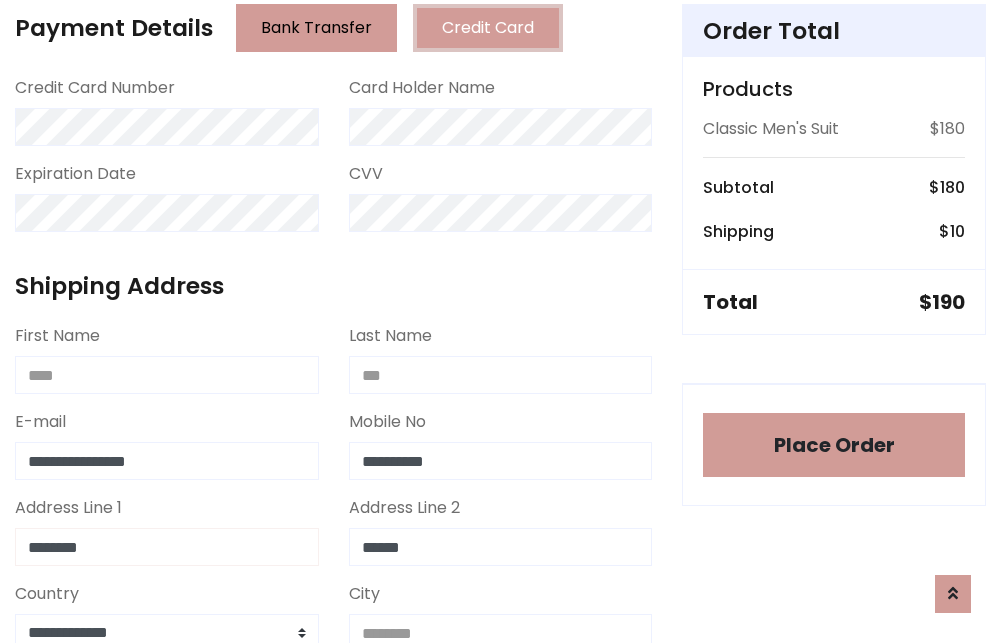 type on "********" 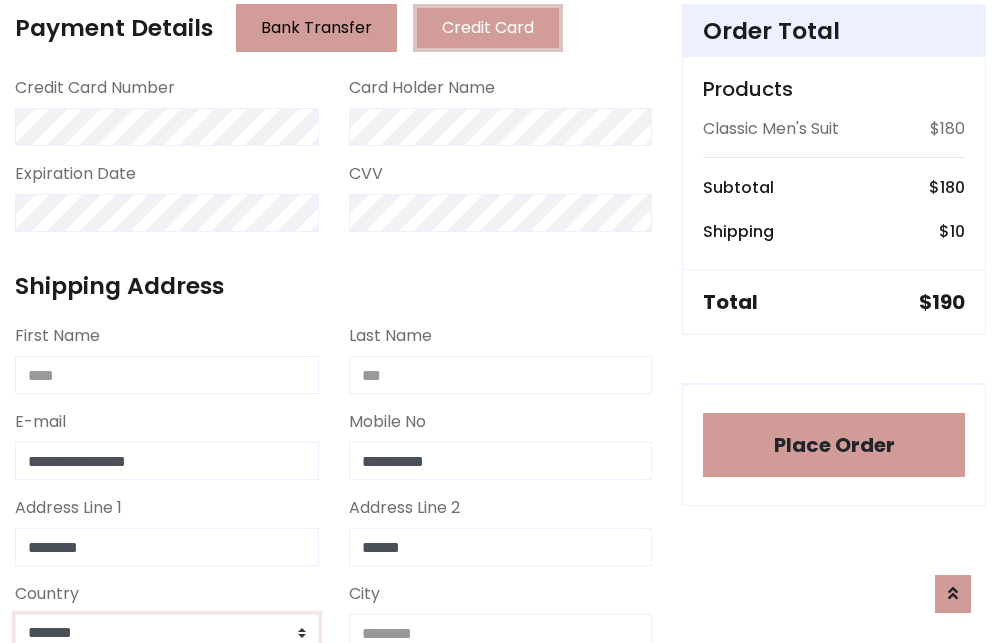 scroll, scrollTop: 583, scrollLeft: 0, axis: vertical 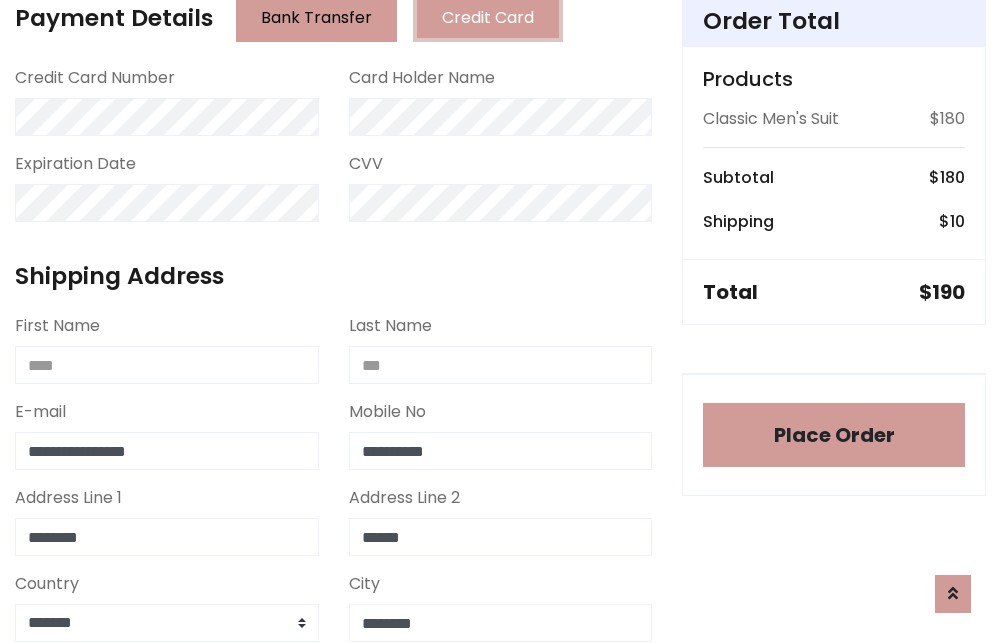 type on "********" 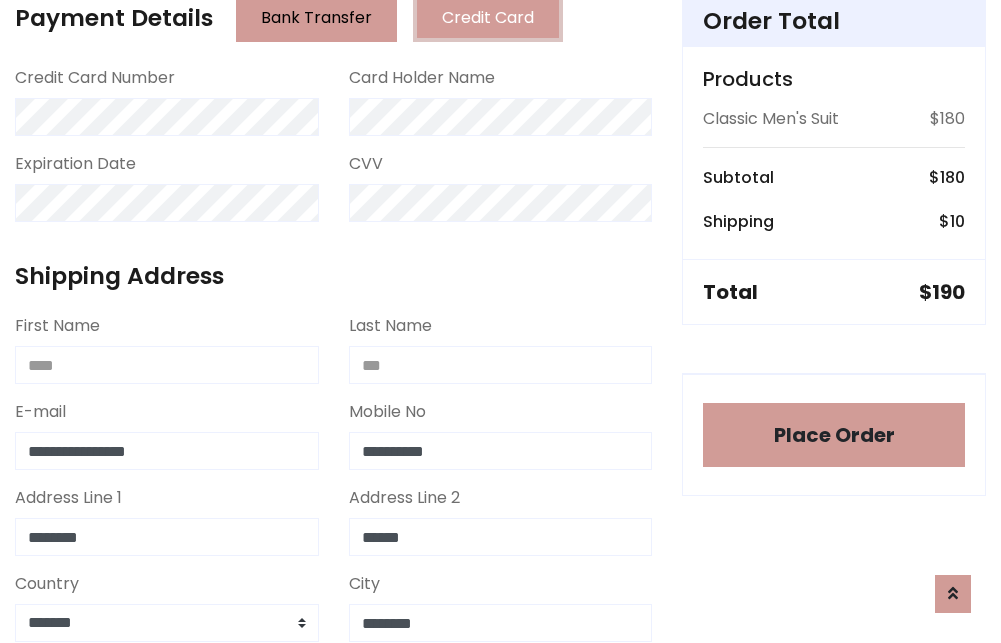 scroll, scrollTop: 971, scrollLeft: 0, axis: vertical 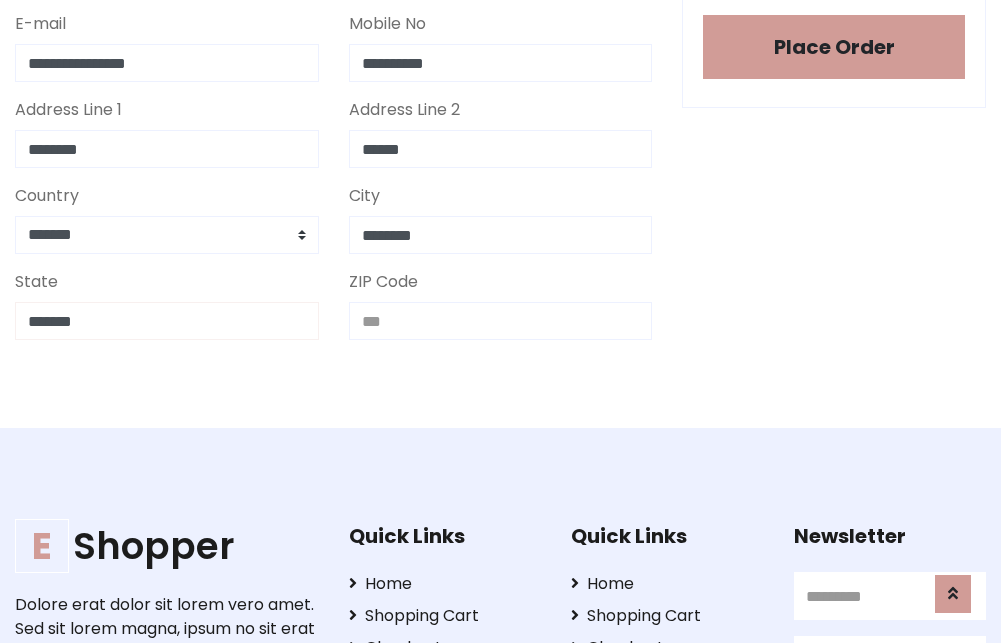 type on "*******" 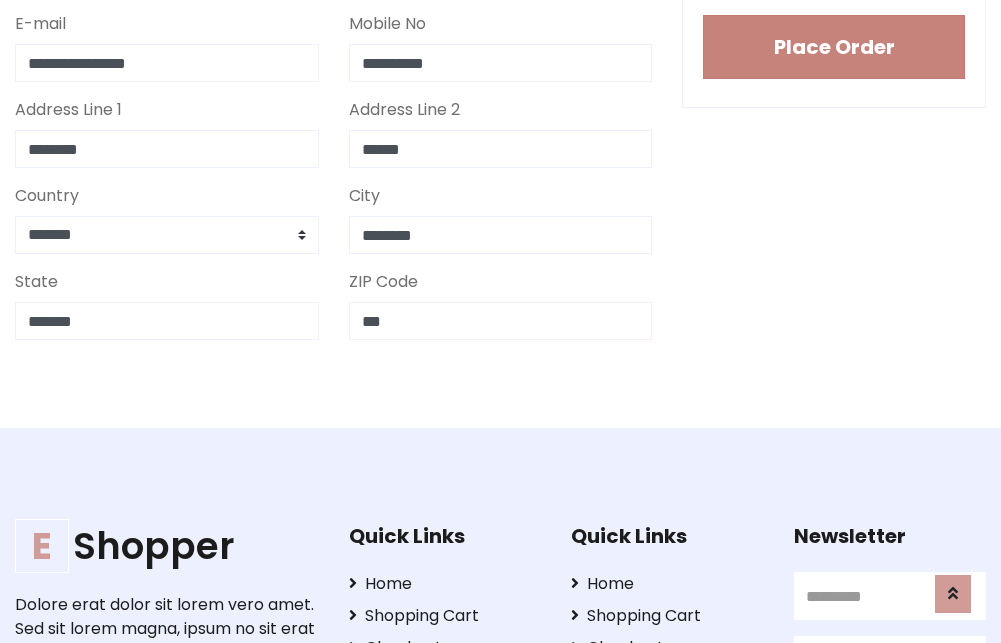 type on "***" 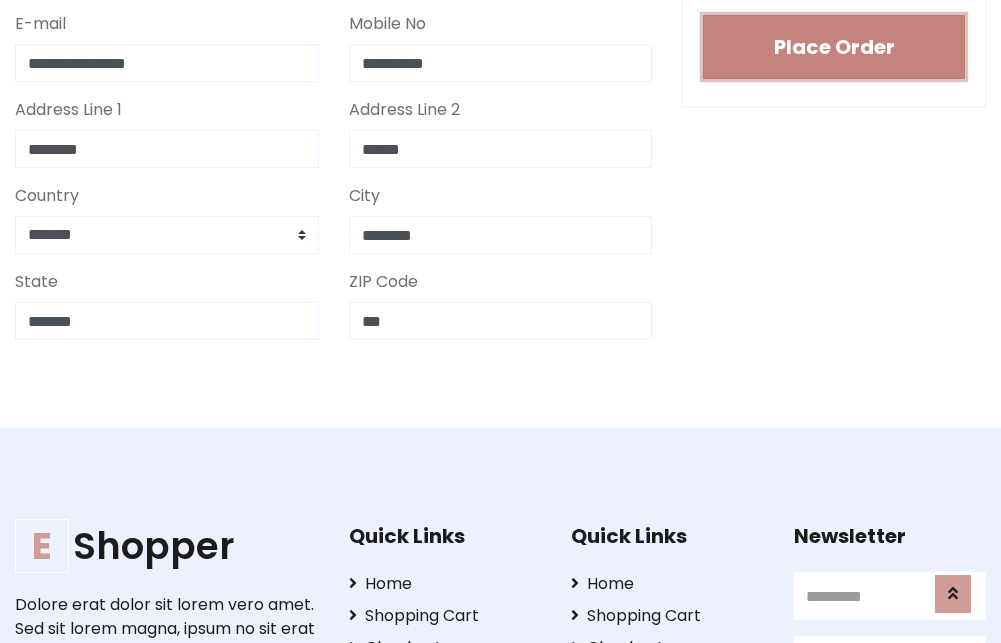 click on "Place Order" at bounding box center (834, 47) 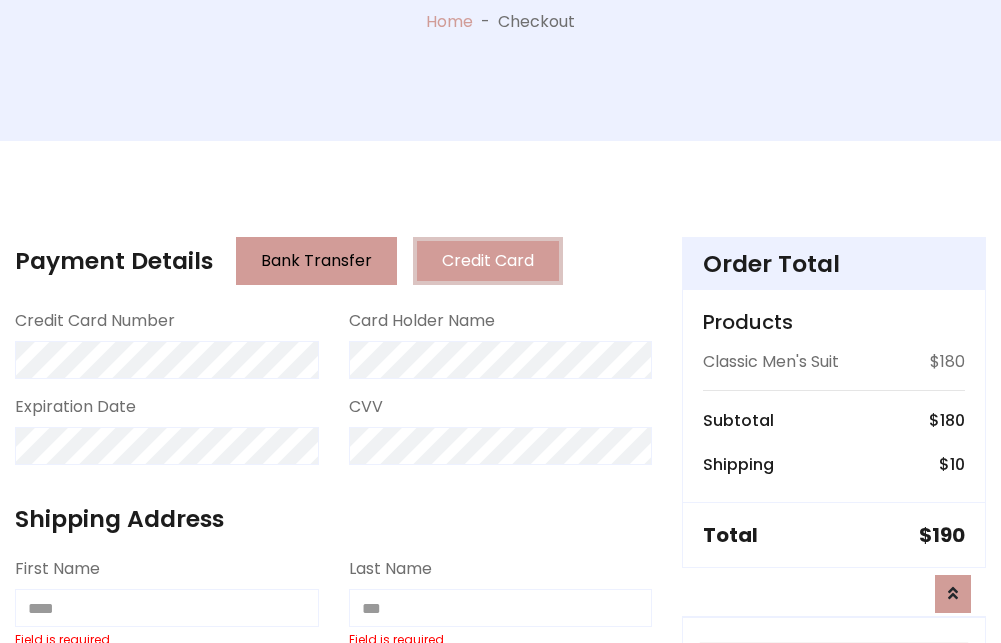 scroll, scrollTop: 0, scrollLeft: 0, axis: both 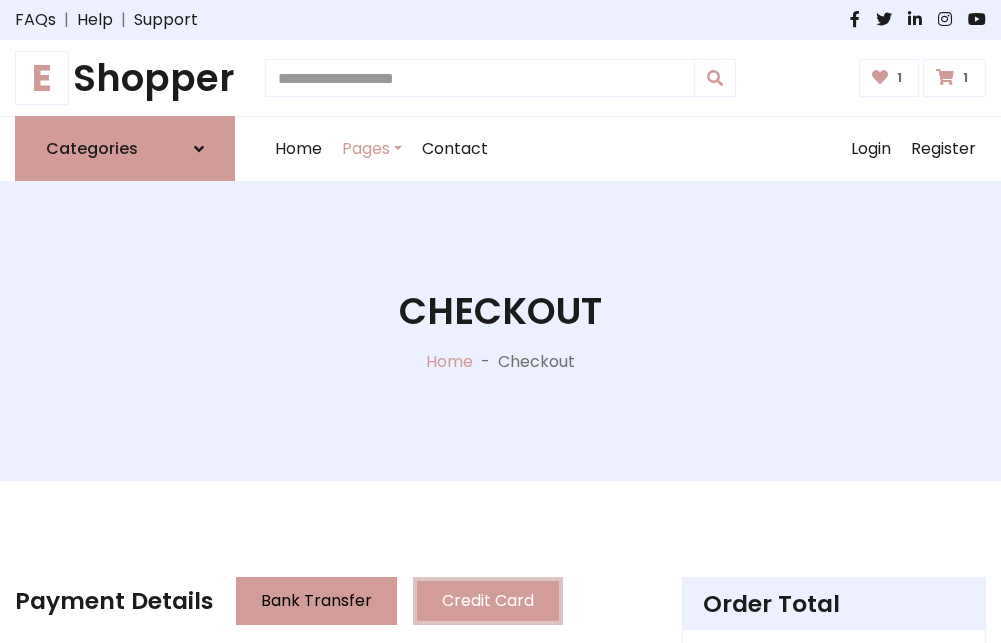click on "E" at bounding box center (42, 78) 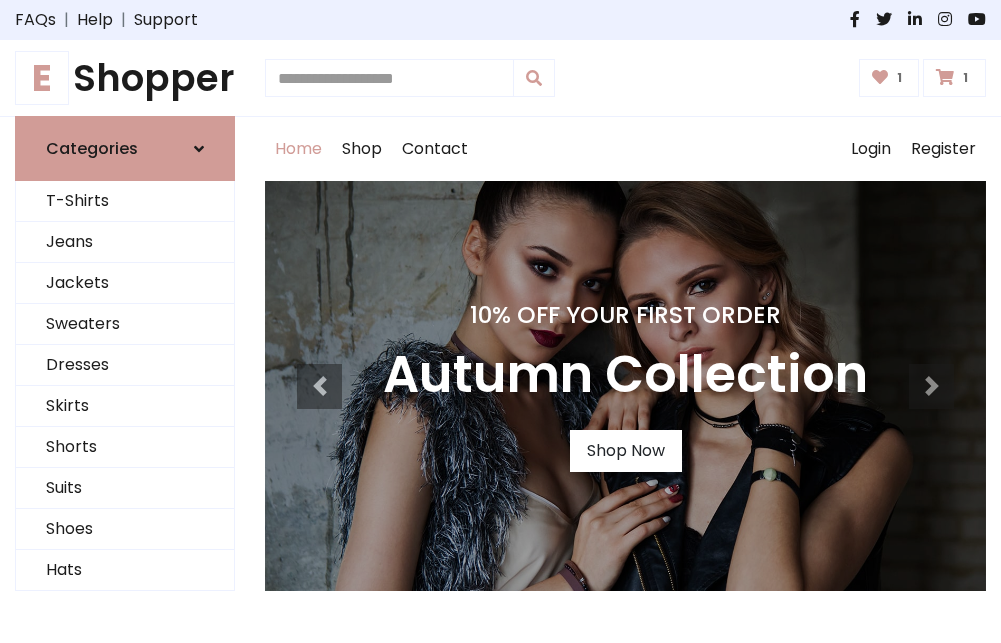 scroll, scrollTop: 0, scrollLeft: 0, axis: both 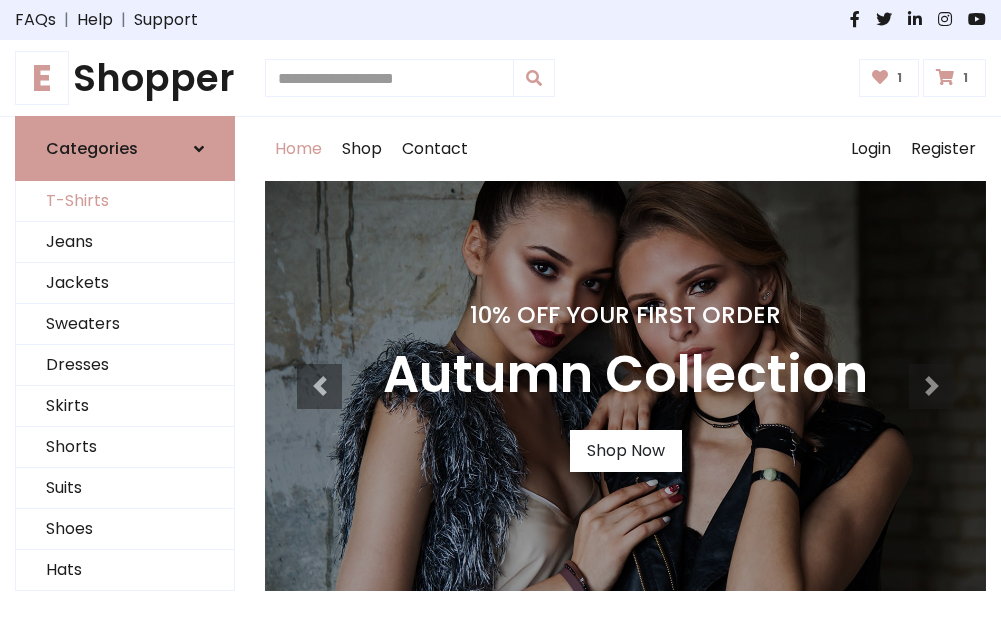 click on "T-Shirts" at bounding box center (125, 201) 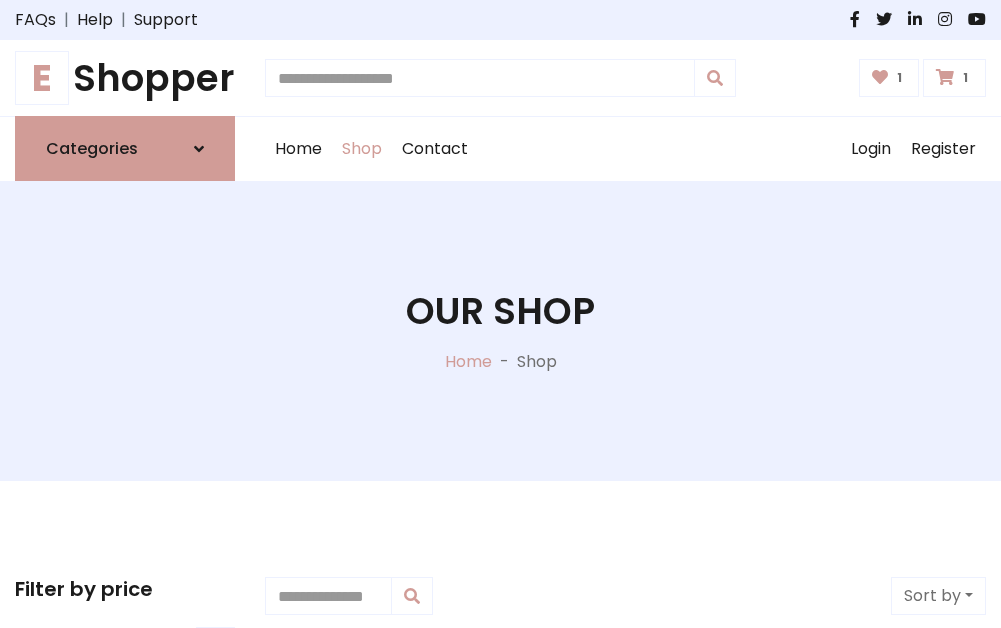 scroll, scrollTop: 0, scrollLeft: 0, axis: both 